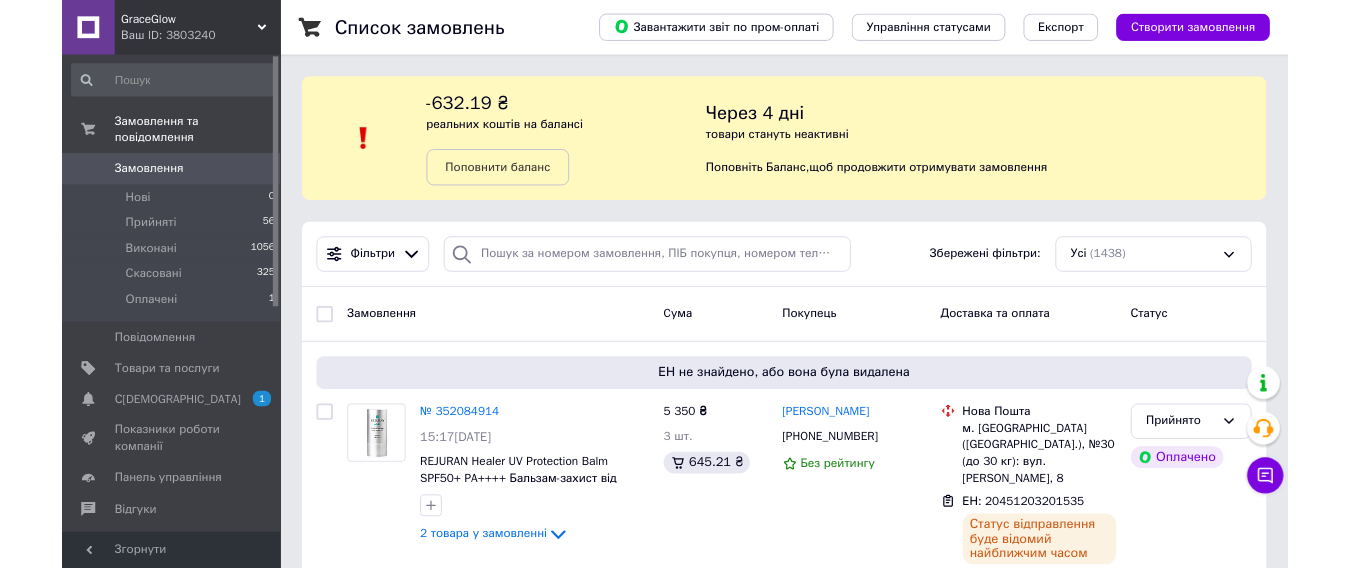scroll, scrollTop: 0, scrollLeft: 0, axis: both 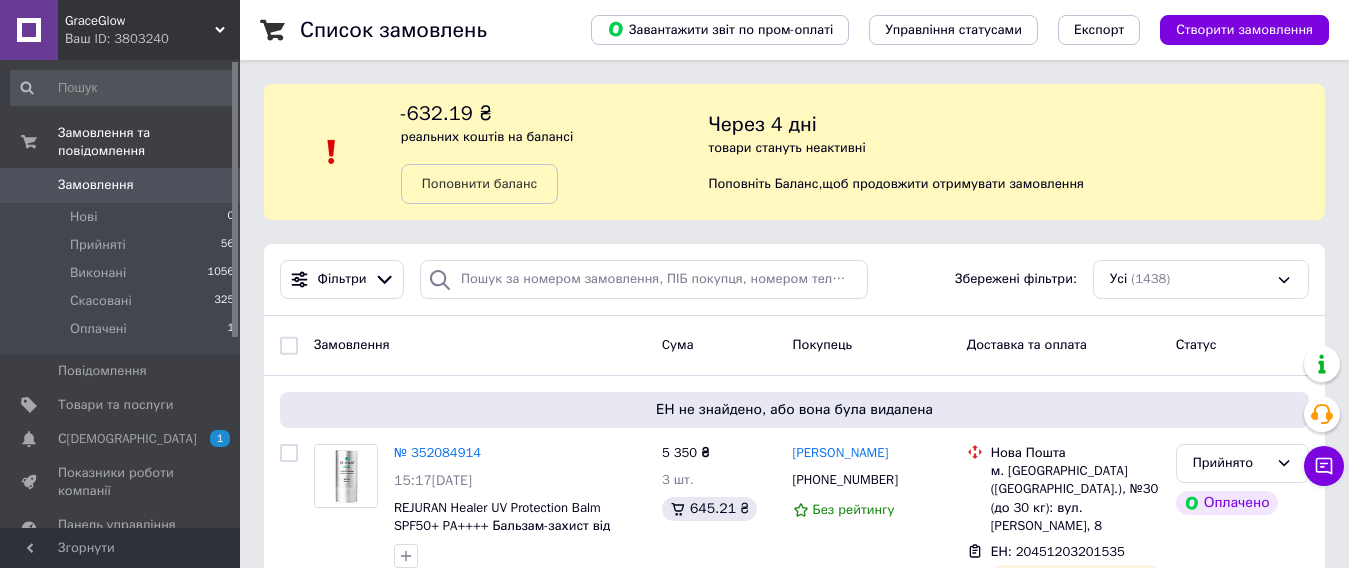 click on "Замовлення" at bounding box center (96, 185) 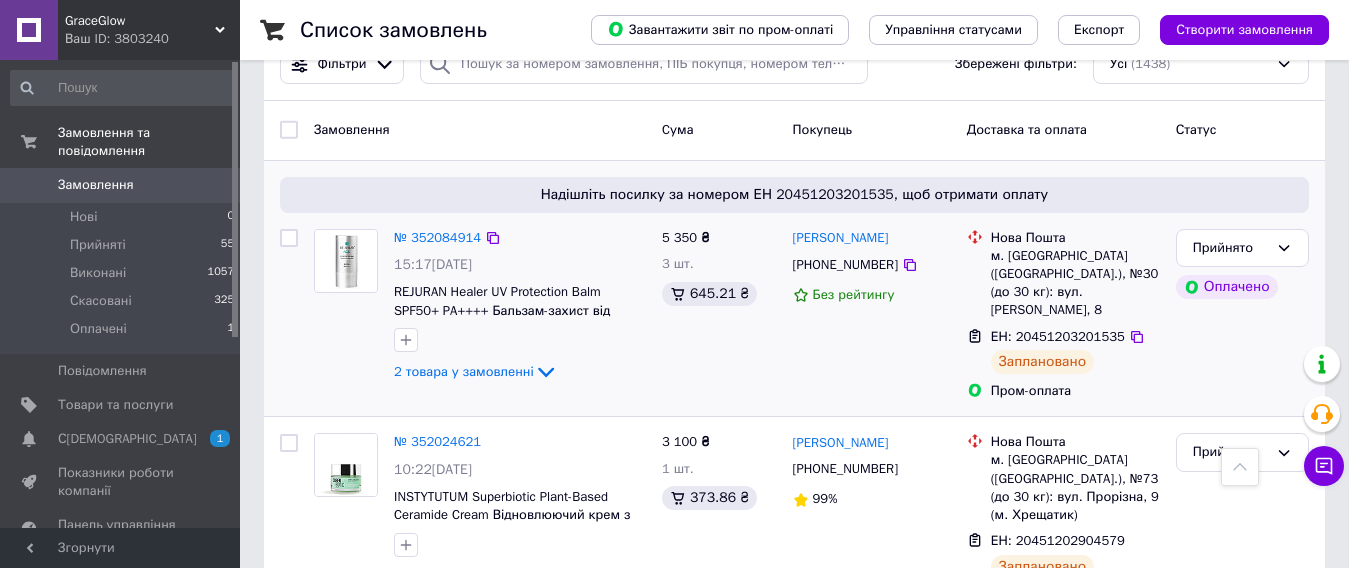 scroll, scrollTop: 0, scrollLeft: 0, axis: both 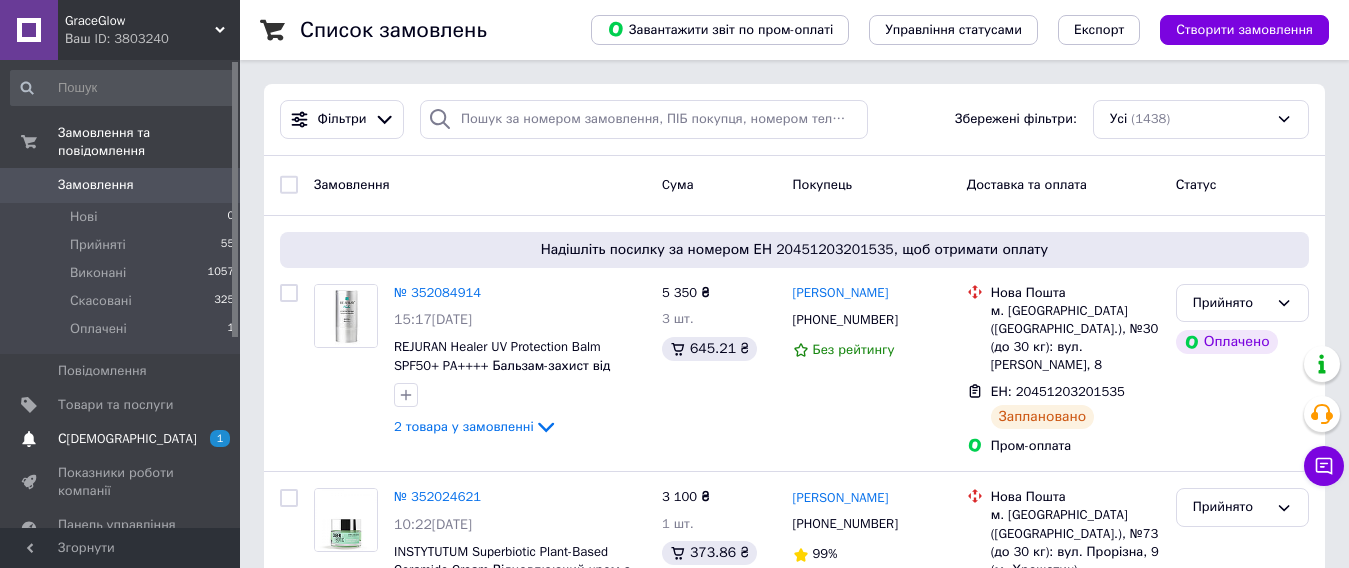 click on "С[DEMOGRAPHIC_DATA]" at bounding box center [127, 439] 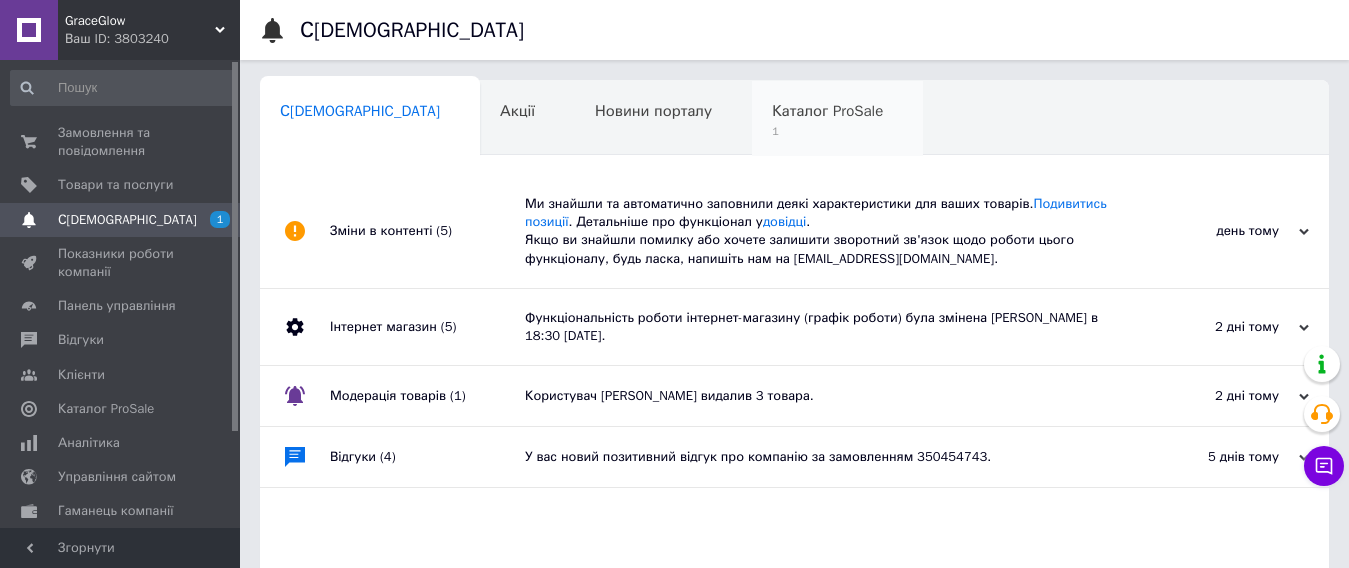 click on "Каталог ProSale" at bounding box center (827, 111) 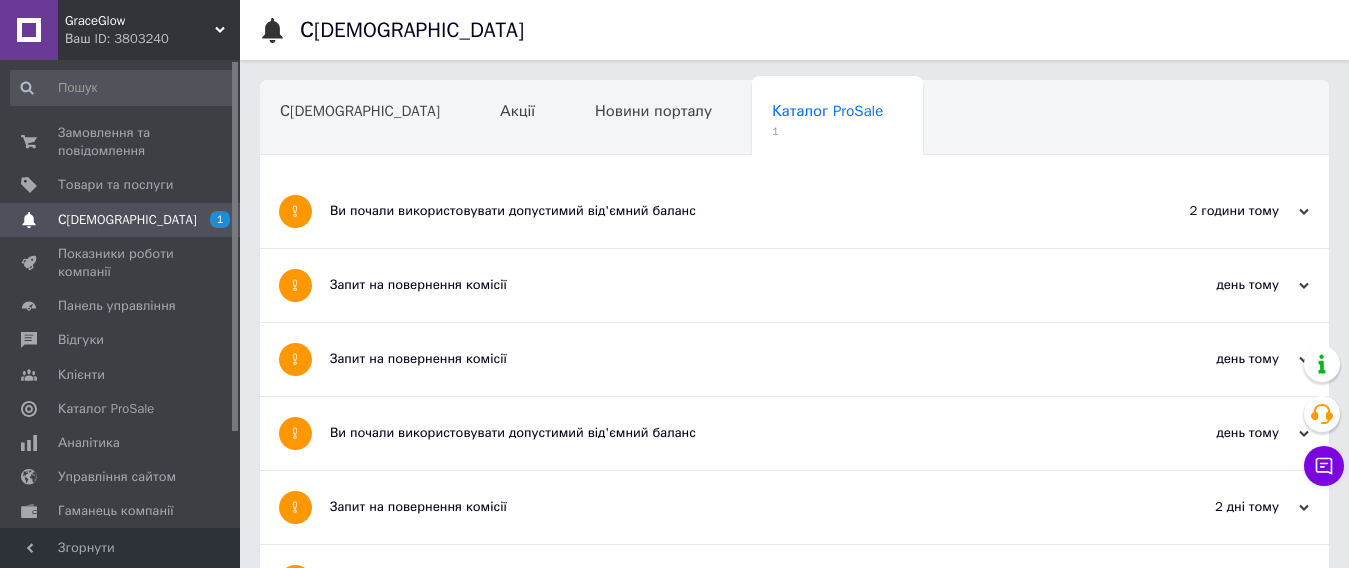 click on "Ви почали використовувати допустимий від'ємний баланс" at bounding box center (719, 211) 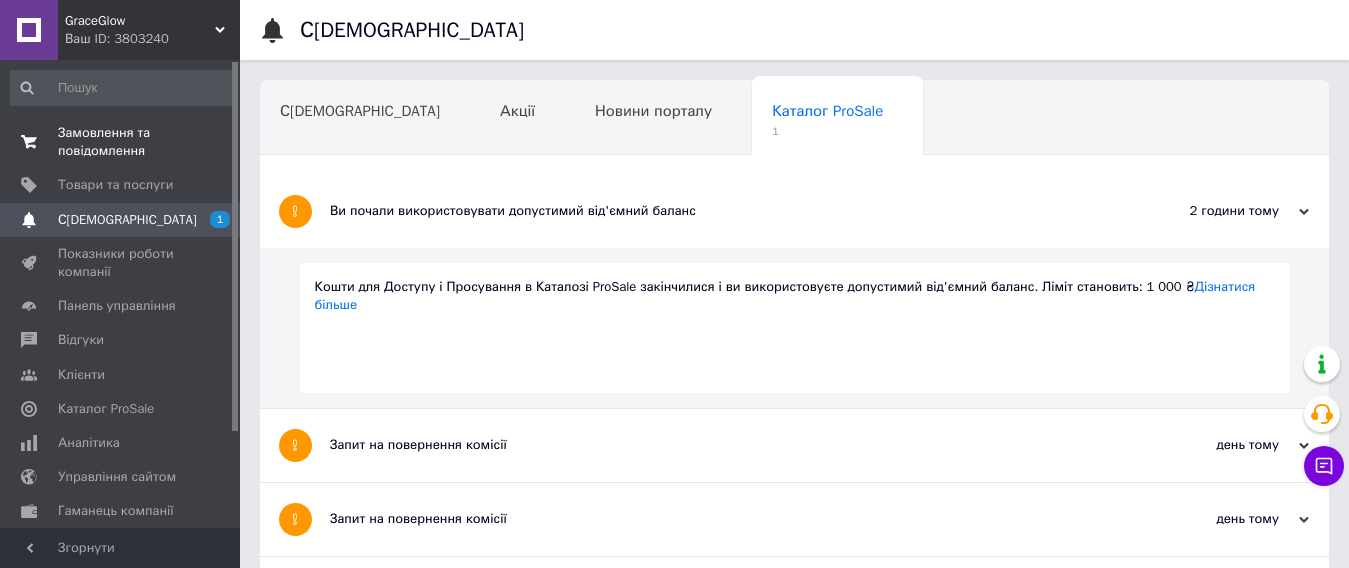 click on "Замовлення та повідомлення" at bounding box center [121, 142] 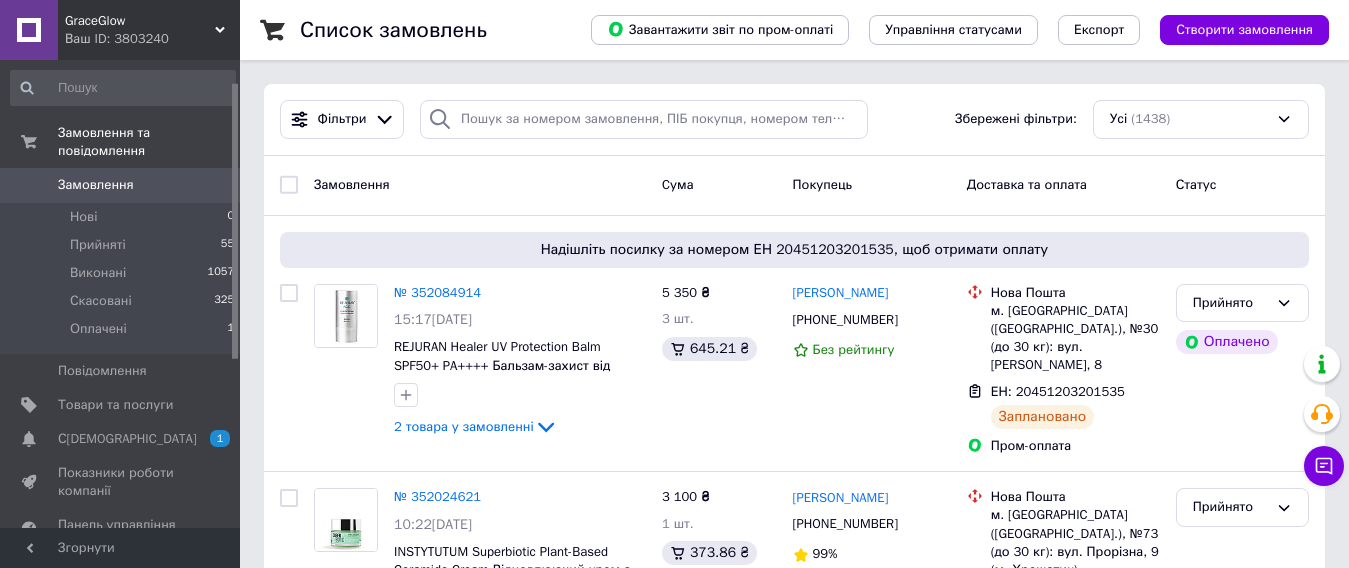 scroll, scrollTop: 100, scrollLeft: 0, axis: vertical 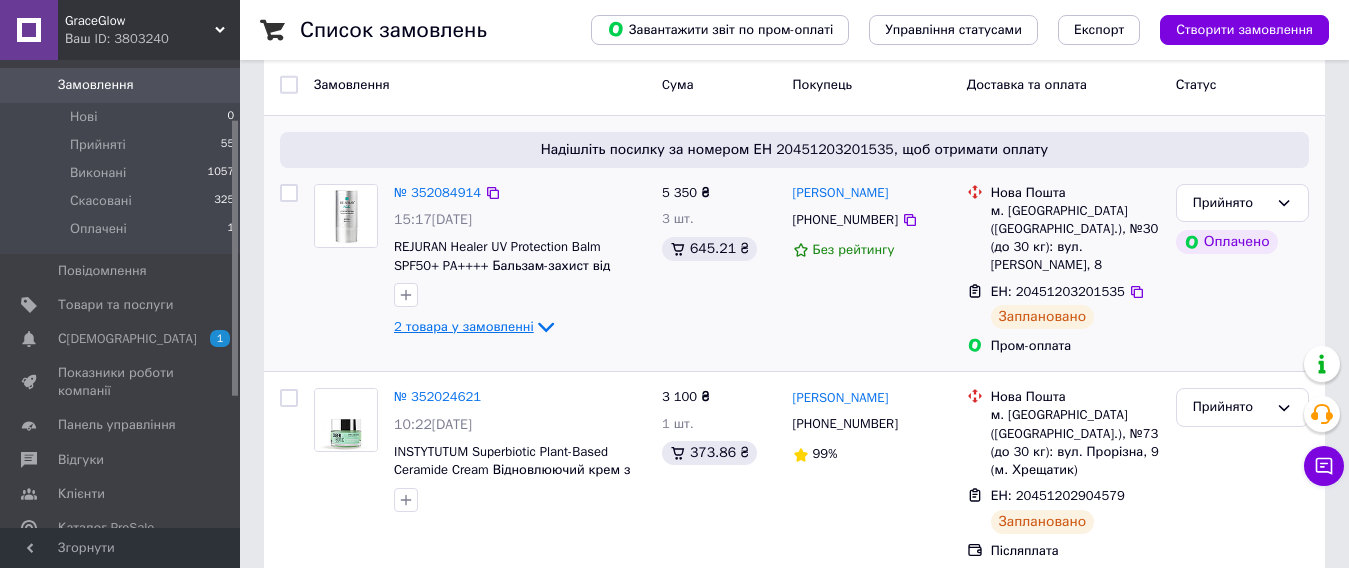 click 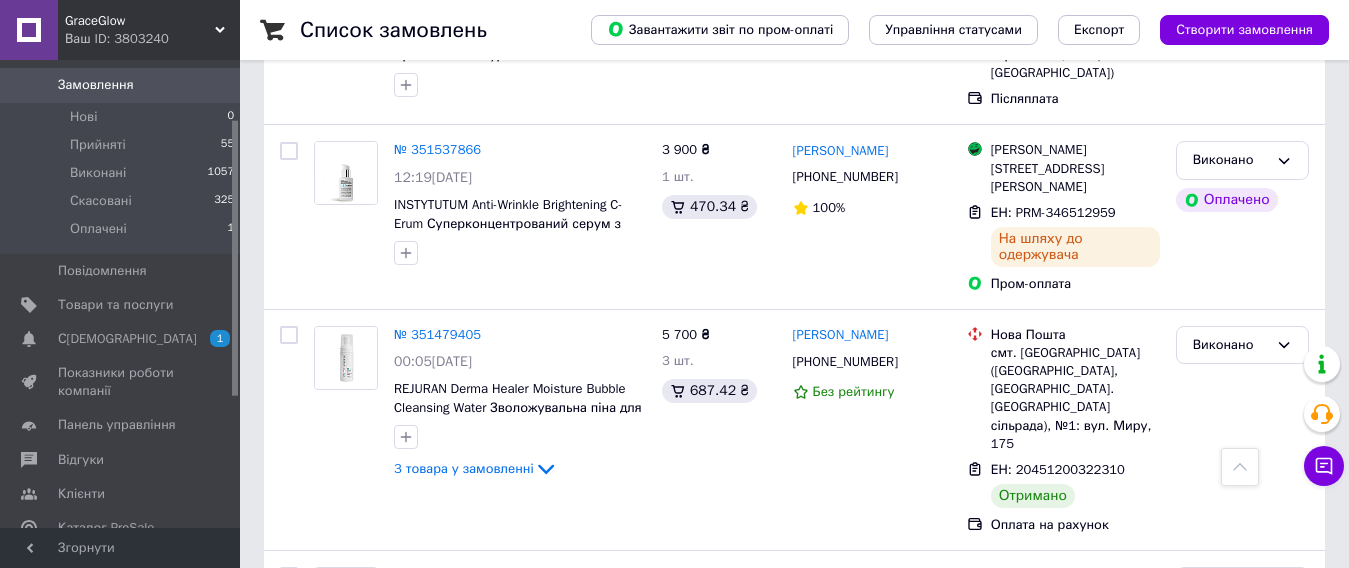 scroll, scrollTop: 1600, scrollLeft: 0, axis: vertical 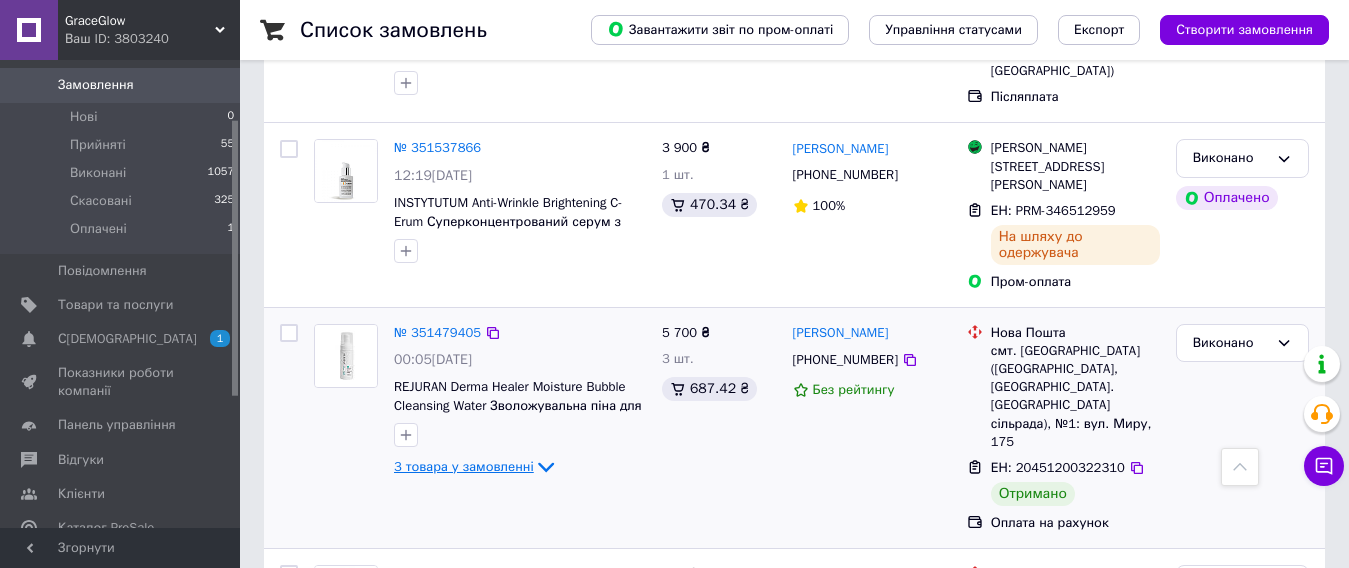 click 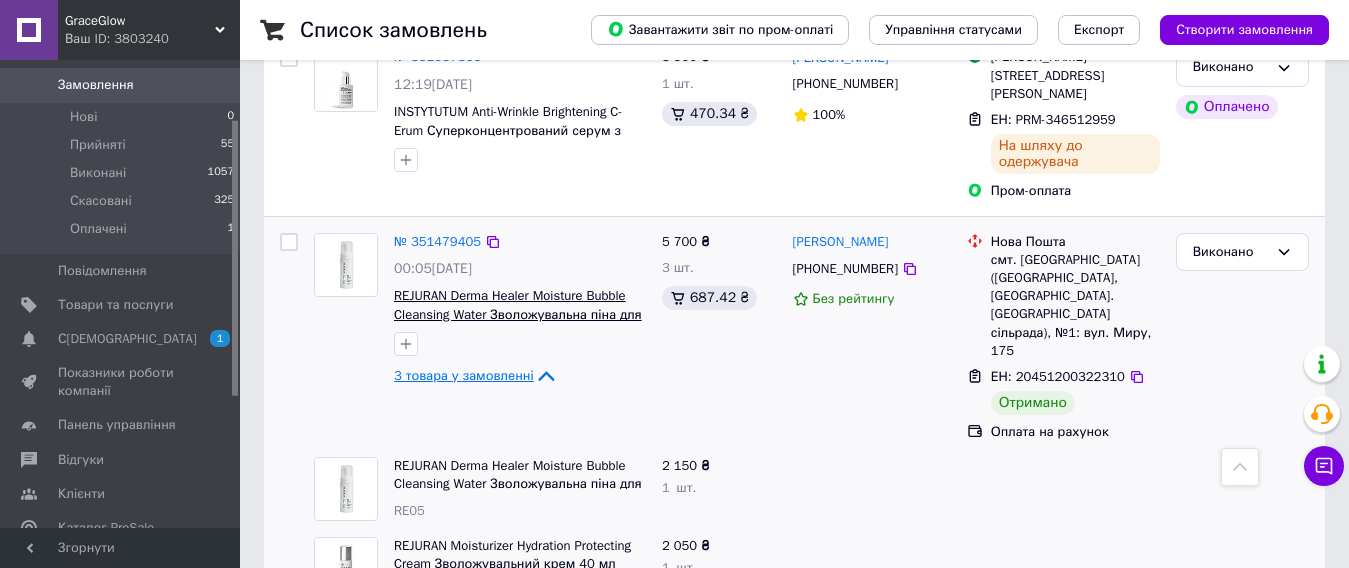 scroll, scrollTop: 1800, scrollLeft: 0, axis: vertical 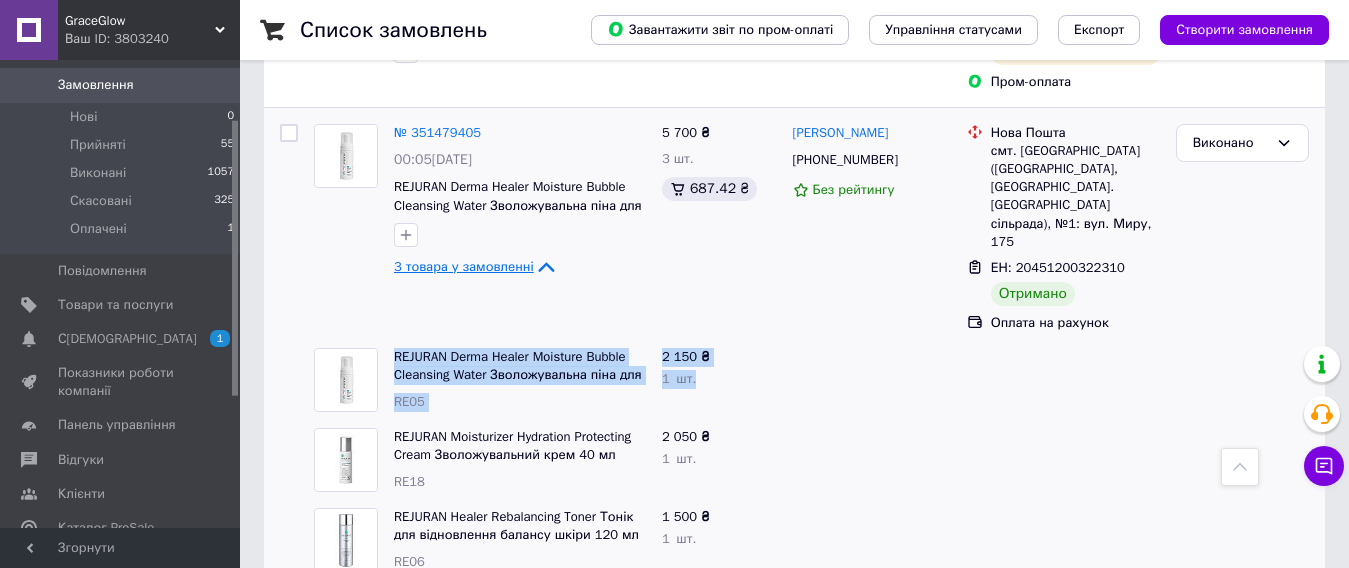 drag, startPoint x: 390, startPoint y: 256, endPoint x: 738, endPoint y: 297, distance: 350.40692 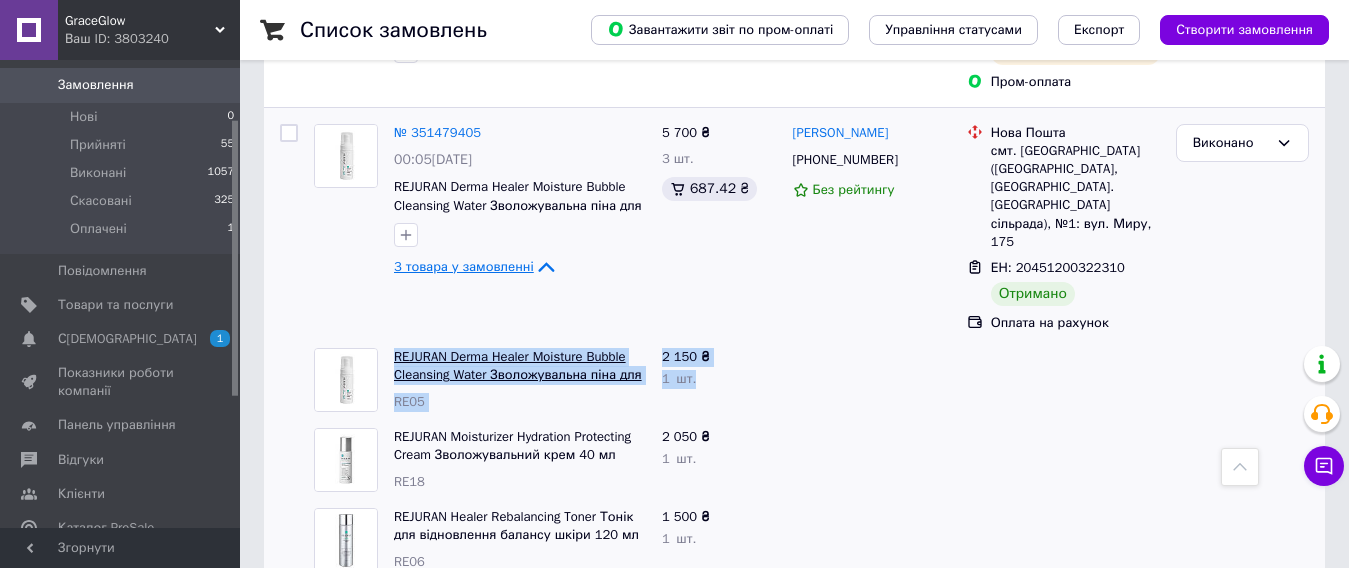 copy on "REJURAN Derma Healer Moisture Bubble Cleansing Water Зволожувальна піна для вмивання 150 мл RE05 2 150 ₴ 1   шт." 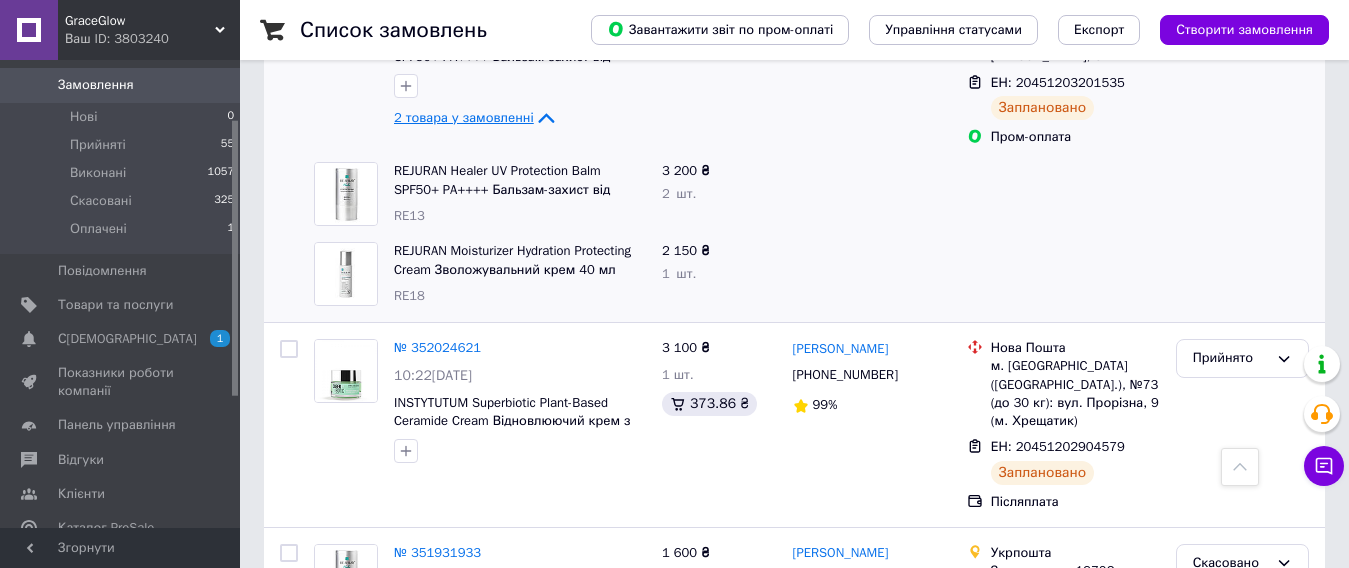 scroll, scrollTop: 0, scrollLeft: 0, axis: both 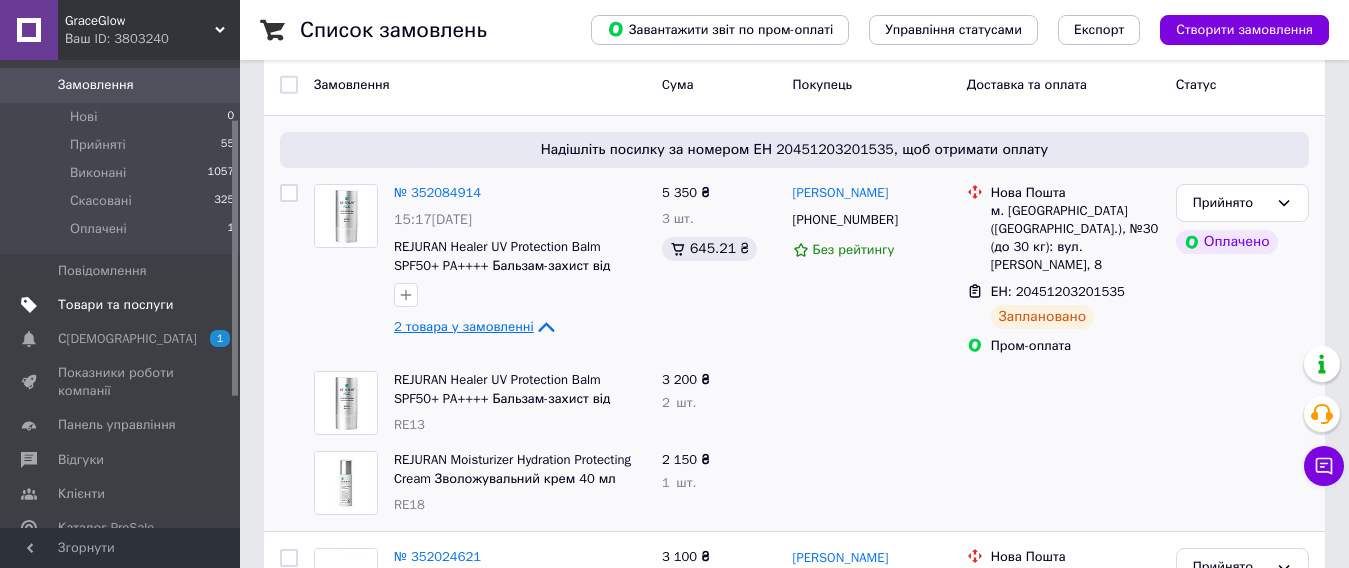 click on "Товари та послуги" at bounding box center [115, 305] 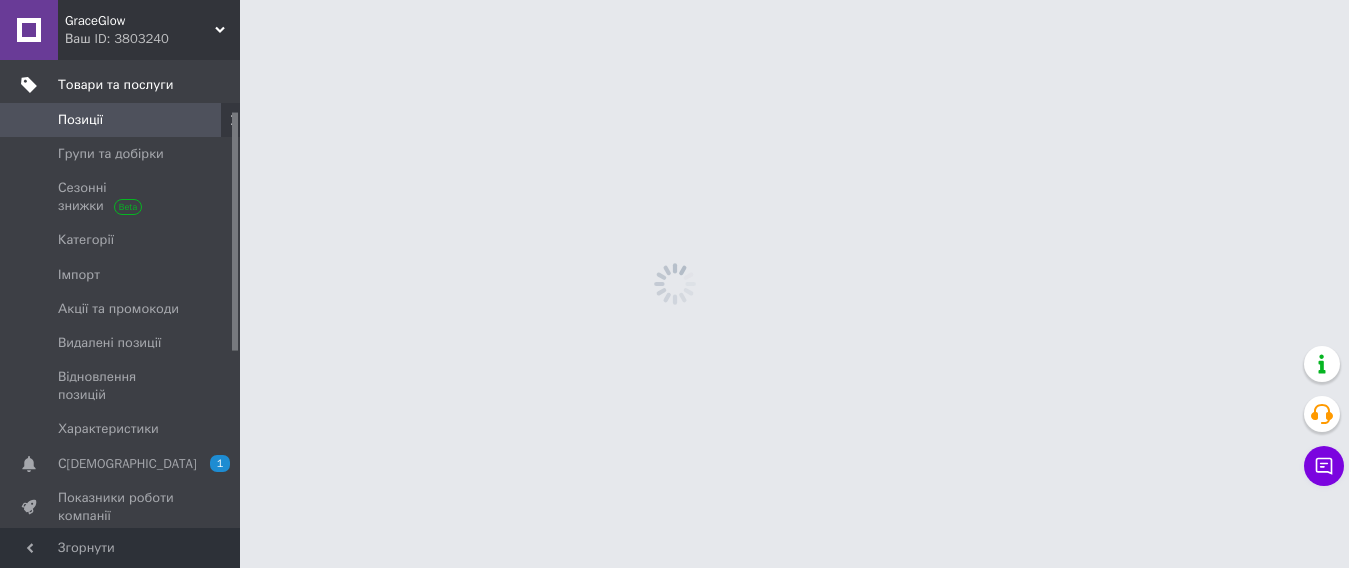scroll, scrollTop: 0, scrollLeft: 0, axis: both 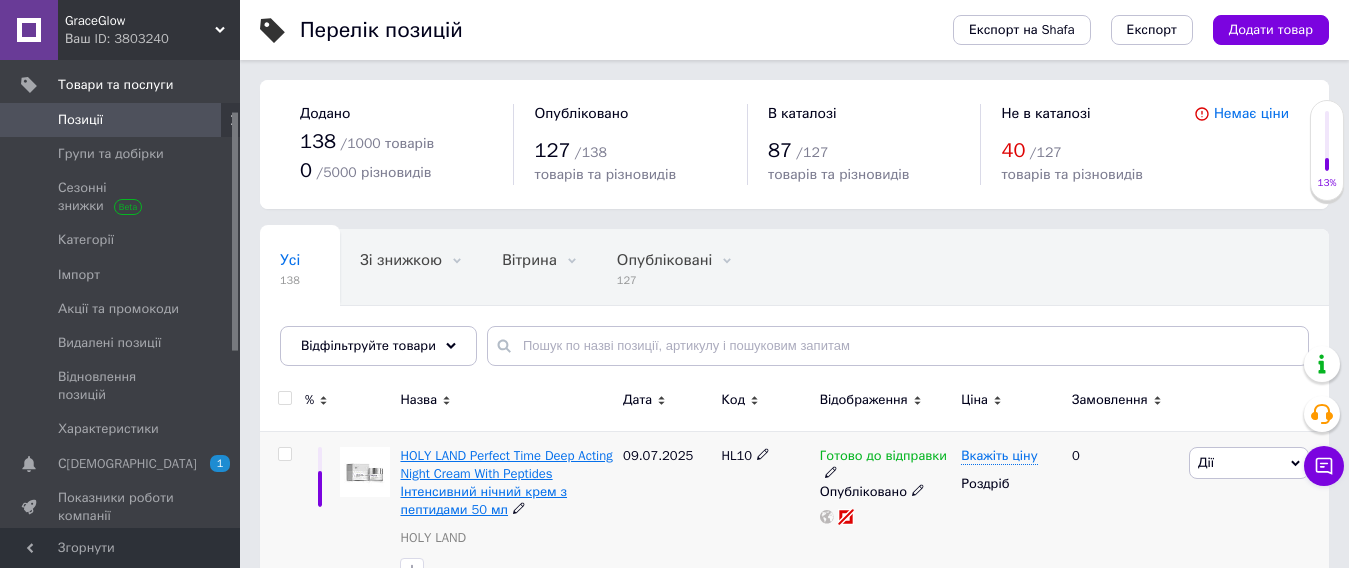 click on "HOLY LAND Perfect Time Deep Acting Night Cream With Peptides Інтенсивний нічний крем з пептидами 50 мл" at bounding box center (506, 483) 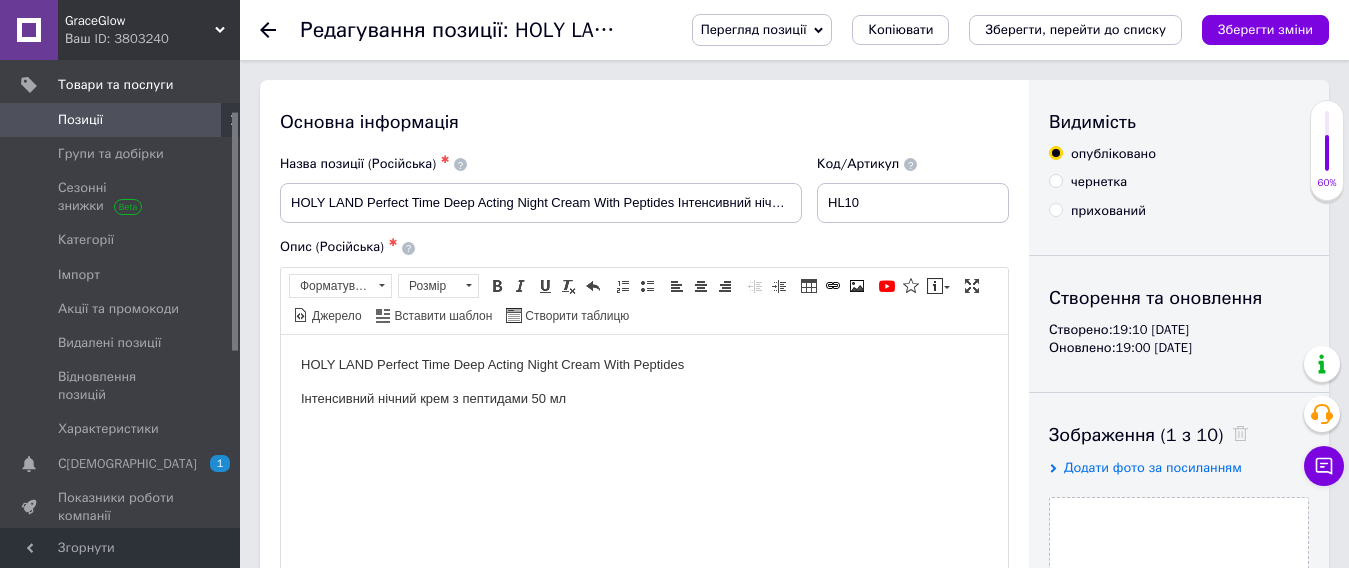 scroll, scrollTop: 0, scrollLeft: 0, axis: both 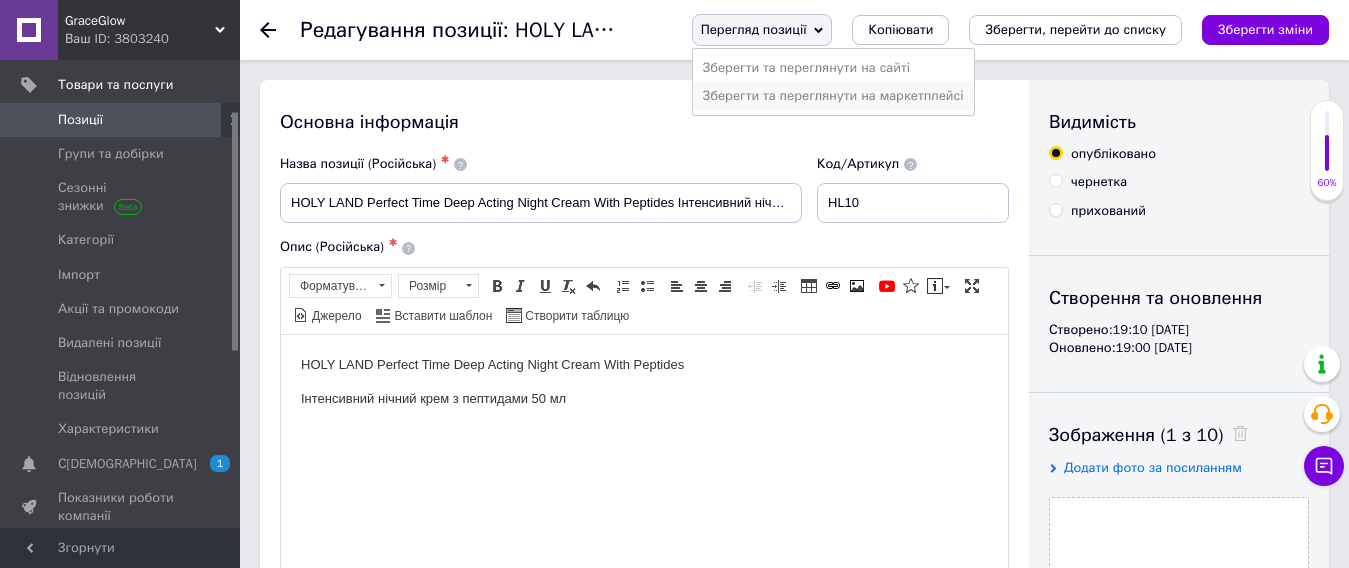 click on "Зберегти та переглянути на маркетплейсі" at bounding box center [833, 96] 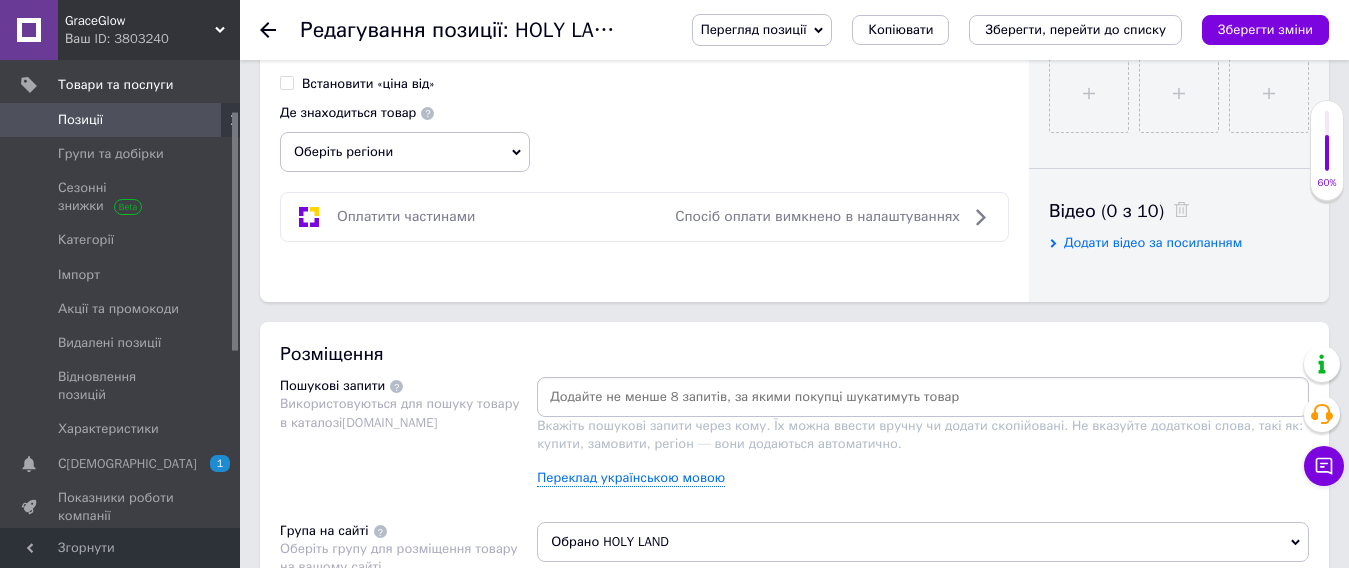 scroll, scrollTop: 994, scrollLeft: 0, axis: vertical 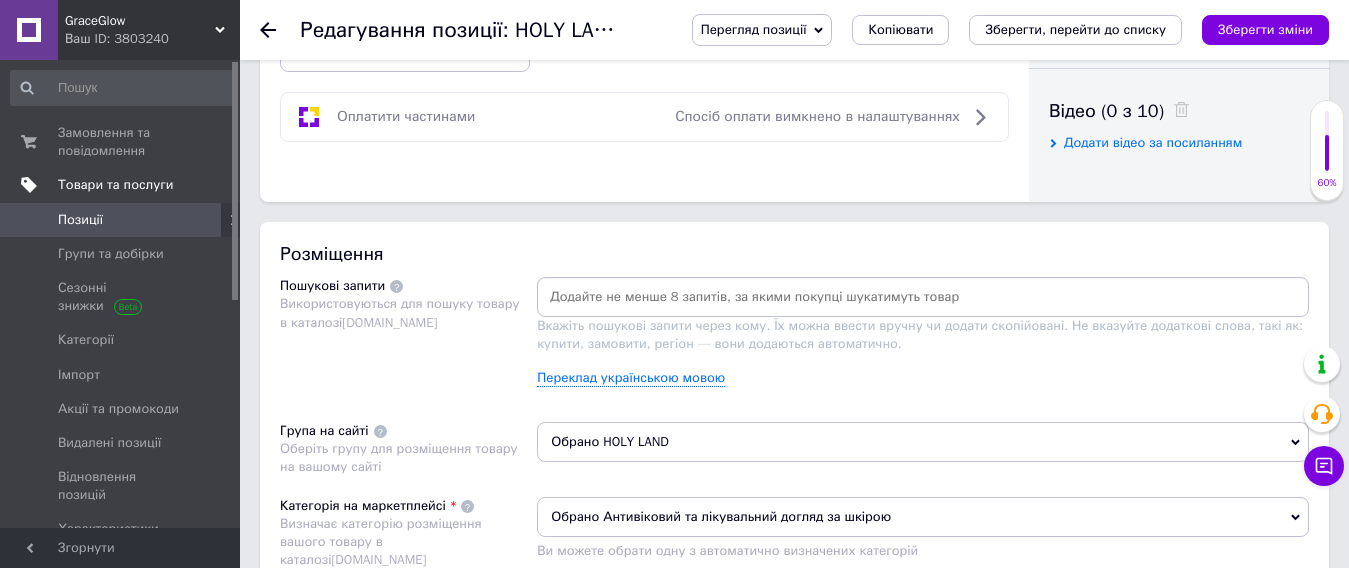 click on "Товари та послуги" at bounding box center [115, 185] 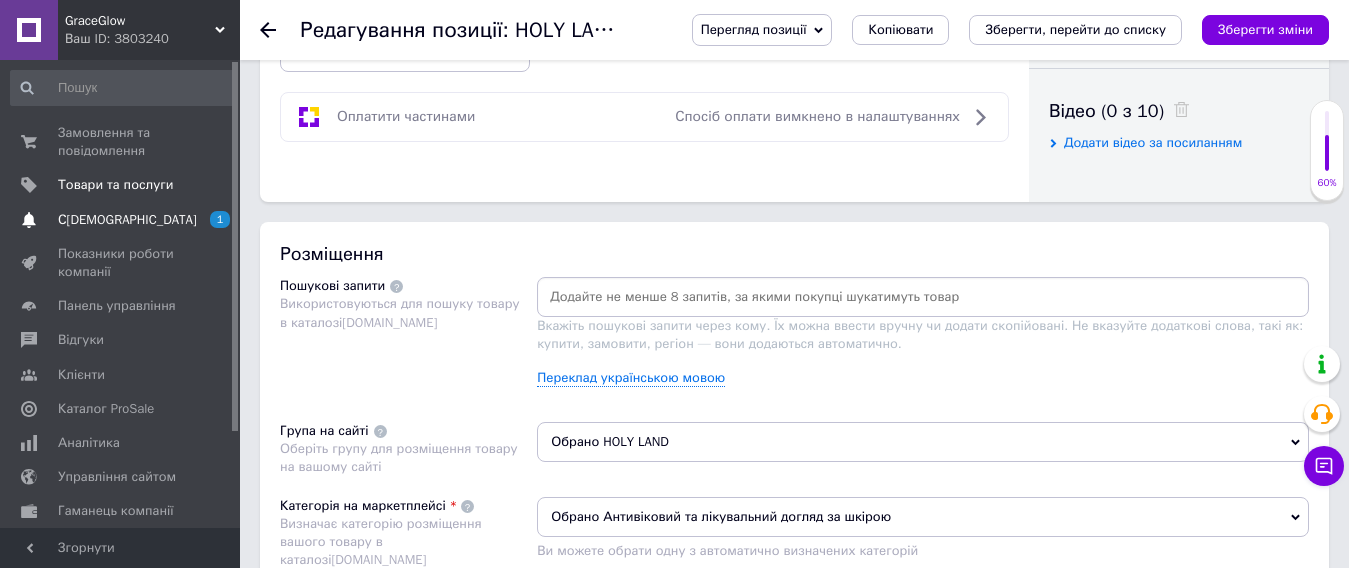 click on "С[DEMOGRAPHIC_DATA]" at bounding box center [127, 220] 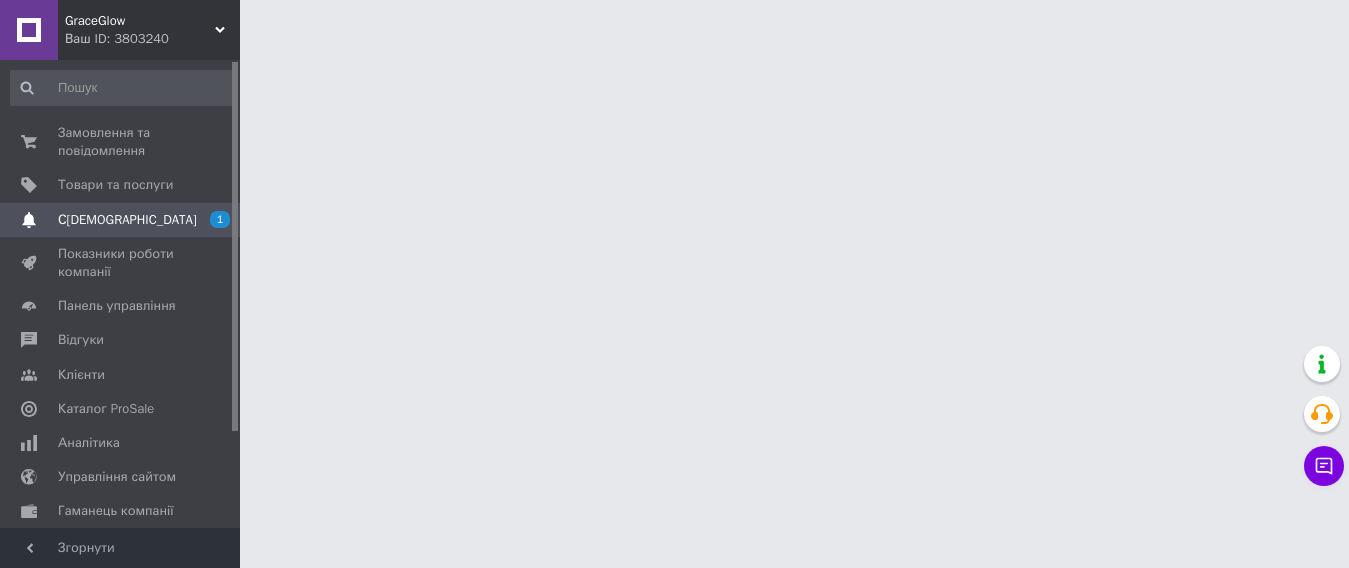 scroll, scrollTop: 0, scrollLeft: 0, axis: both 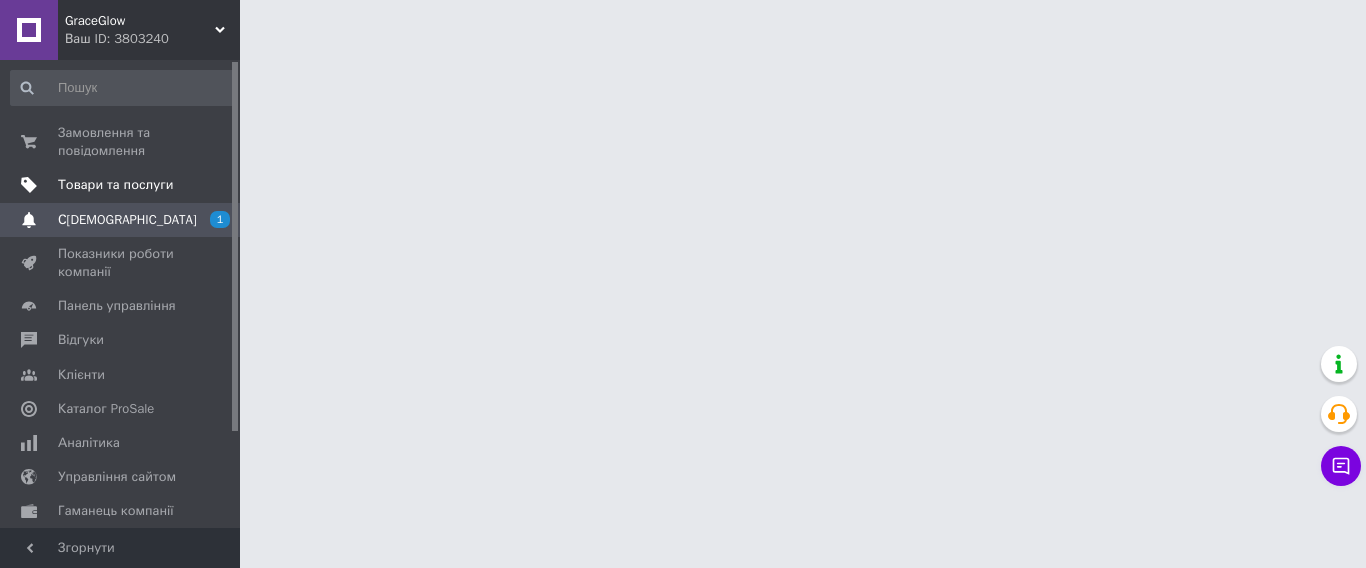 click on "Товари та послуги" at bounding box center [115, 185] 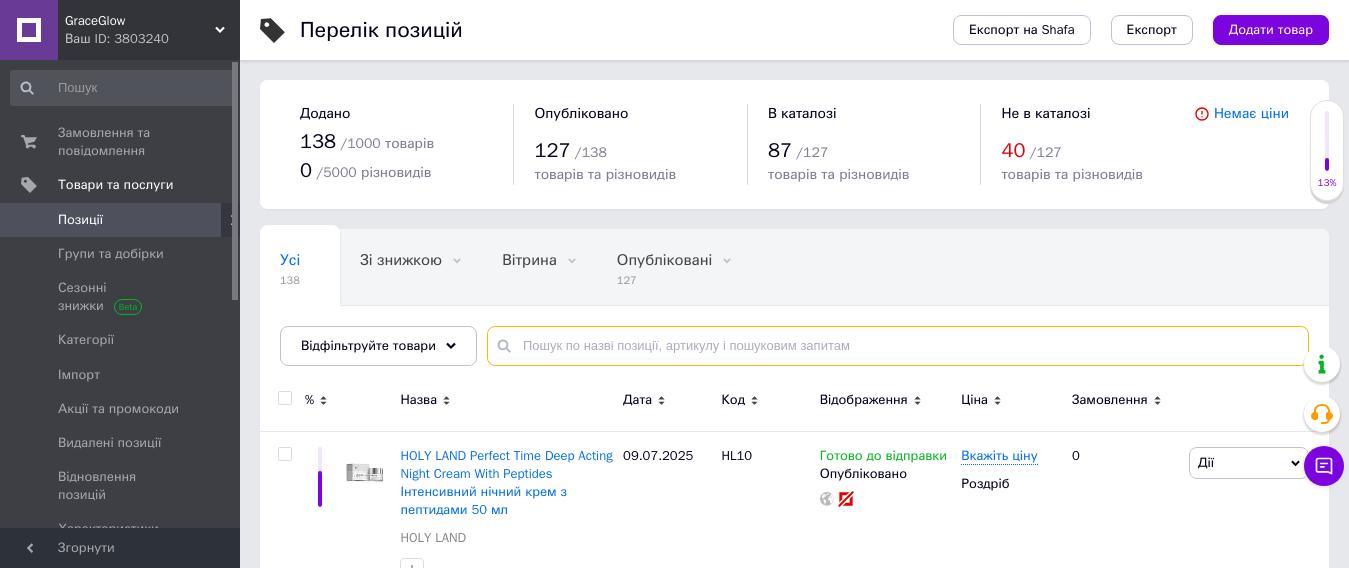 click at bounding box center (898, 346) 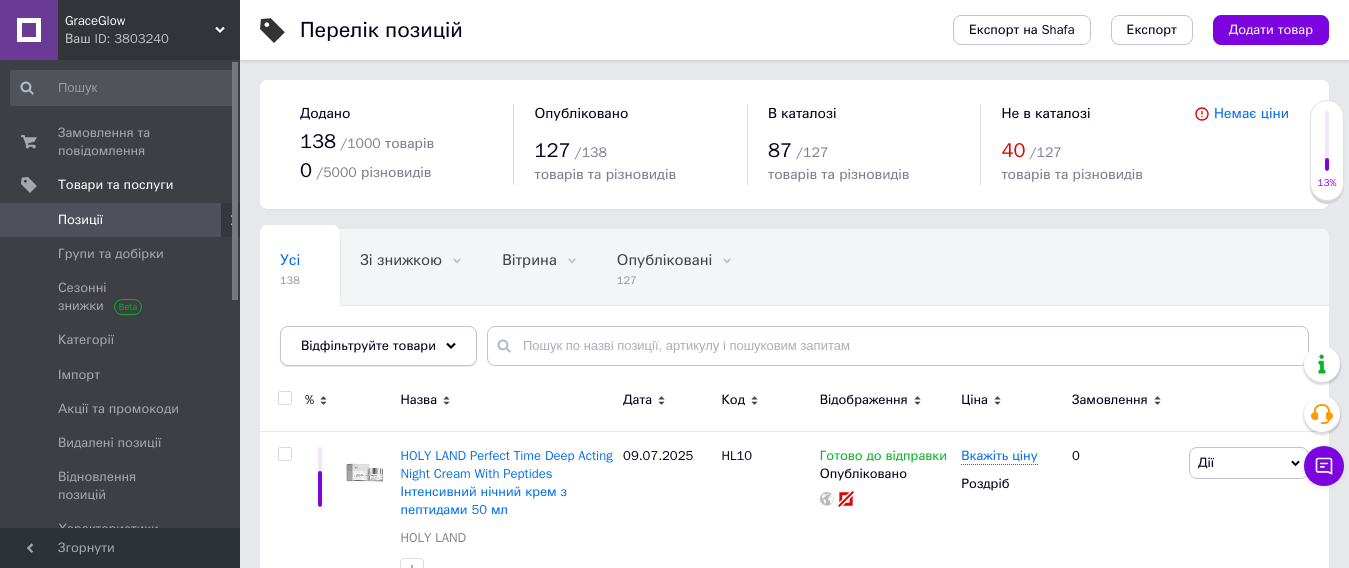 click 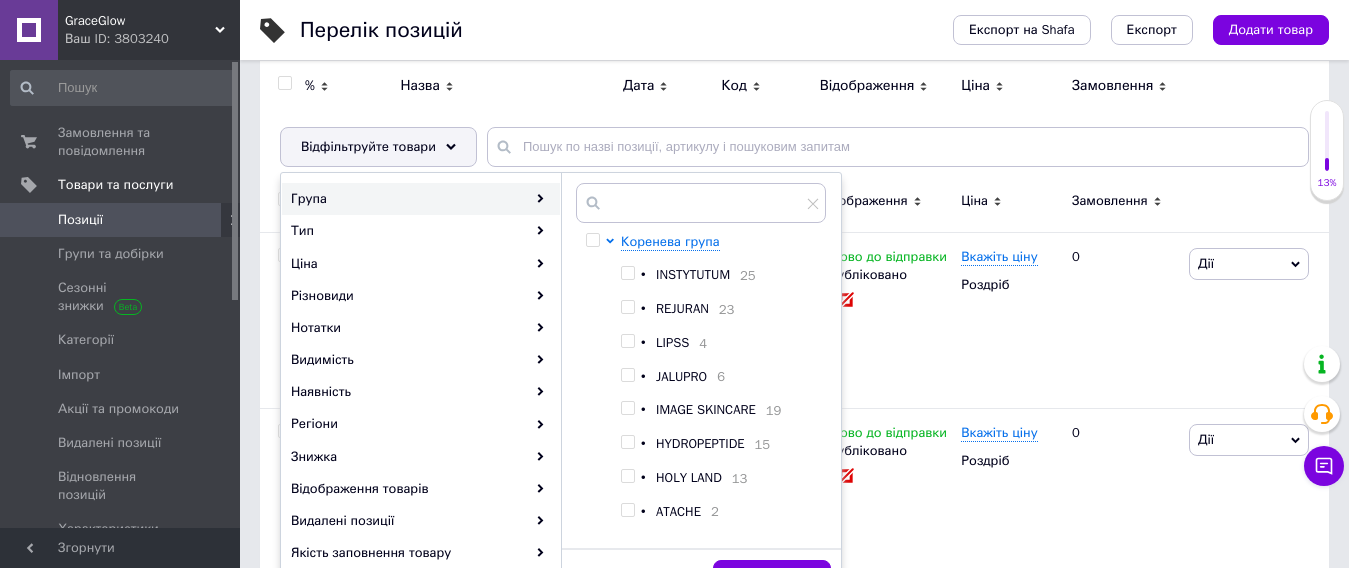 scroll, scrollTop: 200, scrollLeft: 0, axis: vertical 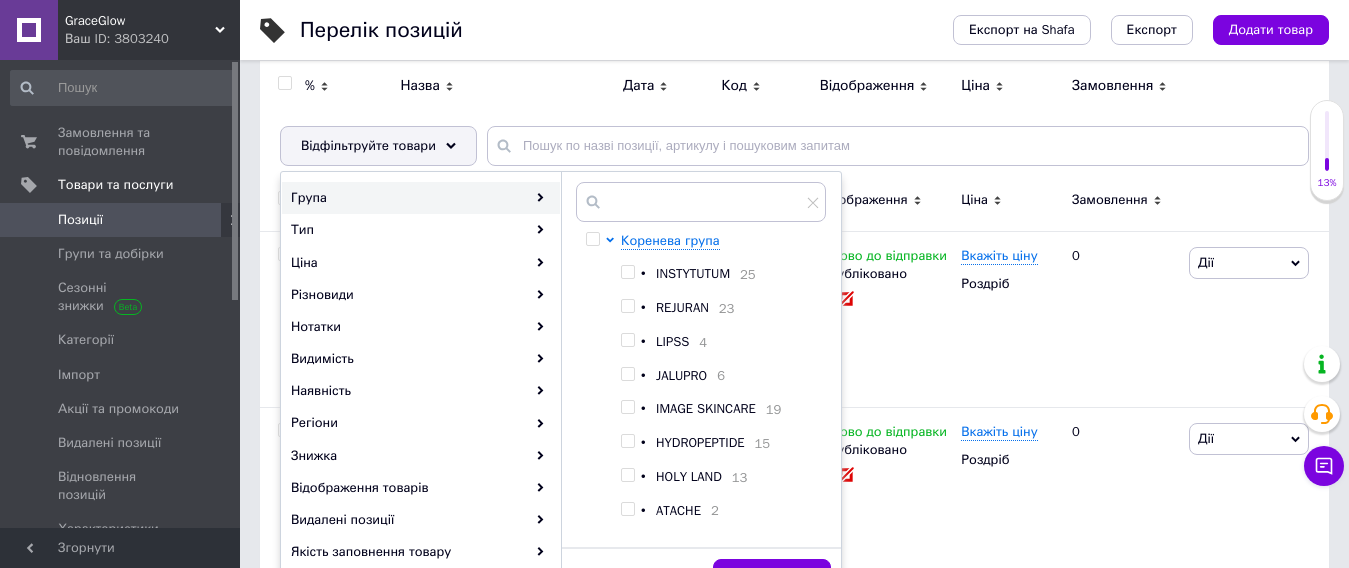 click at bounding box center [627, 306] 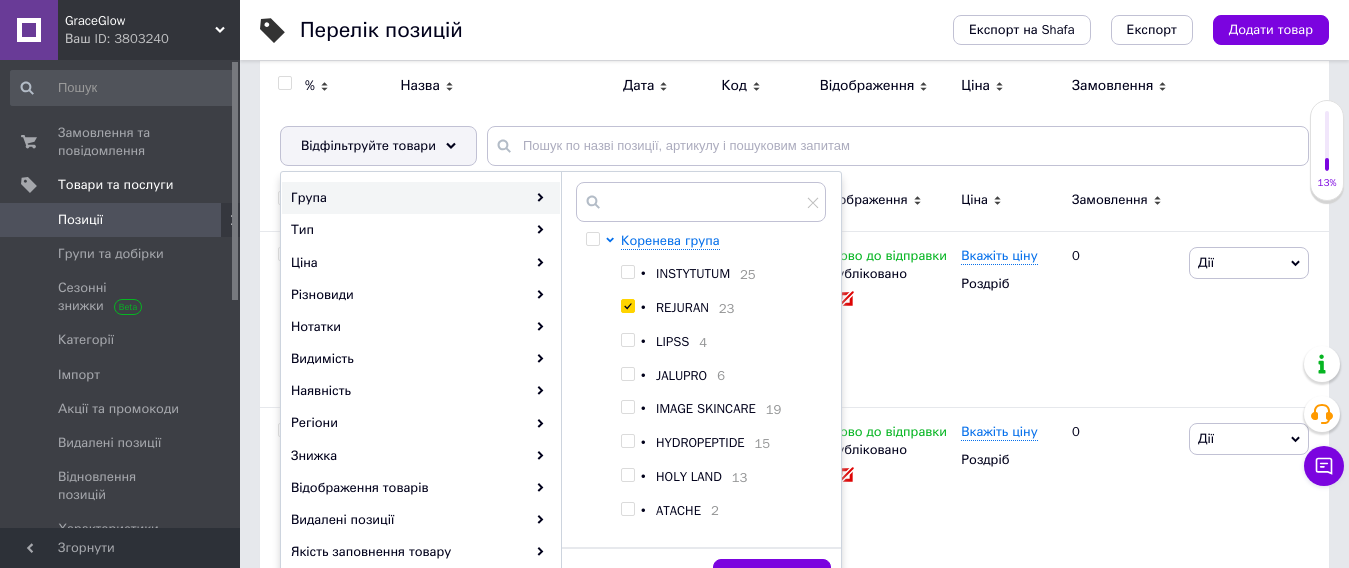 checkbox on "true" 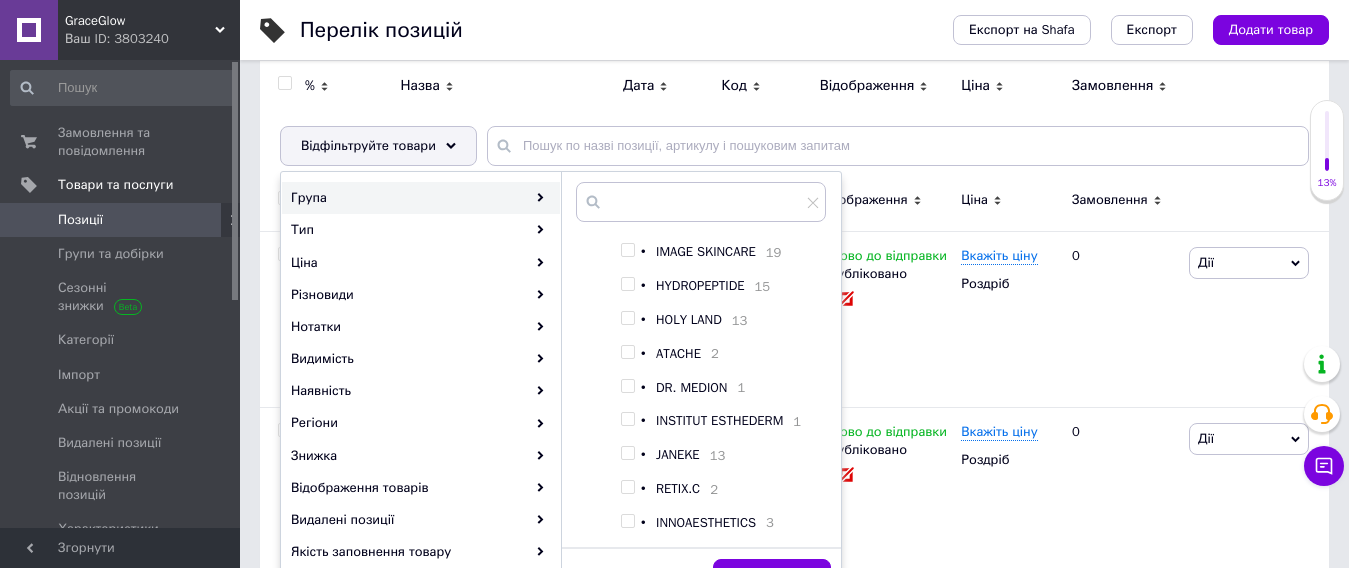 scroll, scrollTop: 171, scrollLeft: 0, axis: vertical 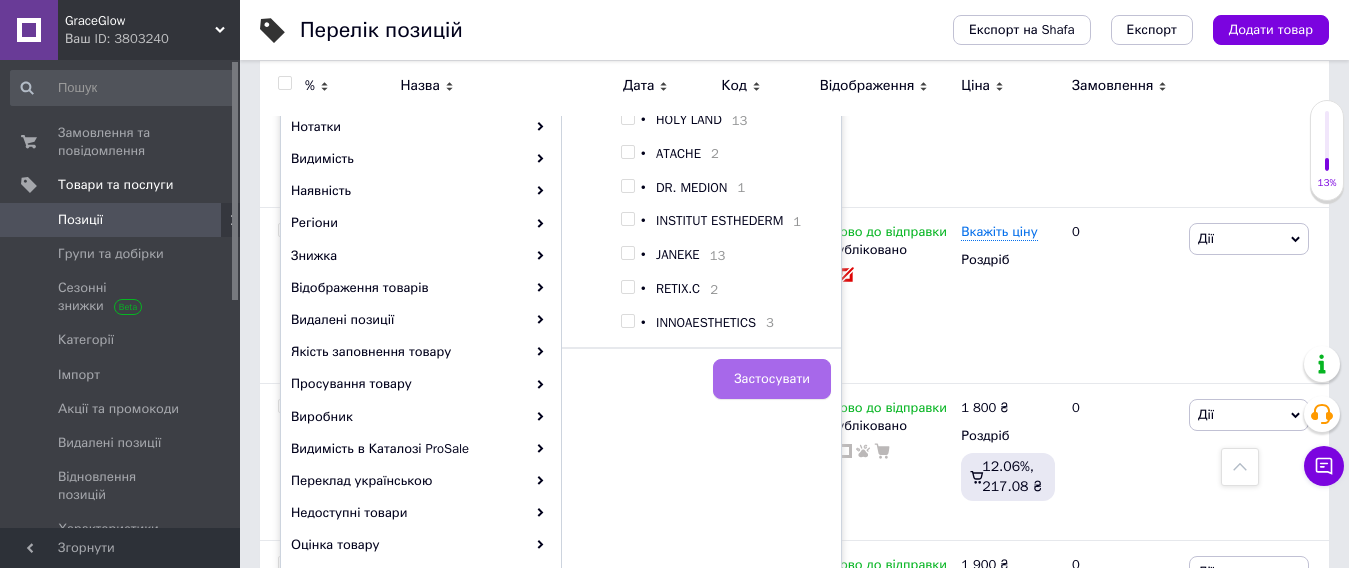 click on "Застосувати" at bounding box center [772, 379] 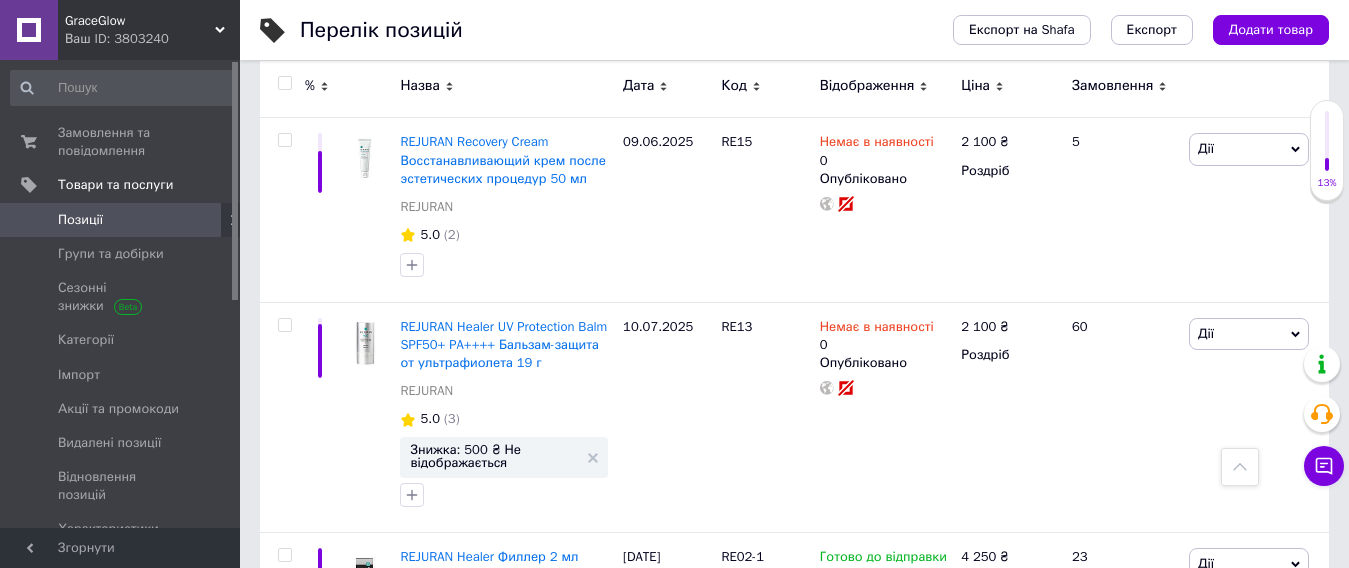 scroll, scrollTop: 1235, scrollLeft: 0, axis: vertical 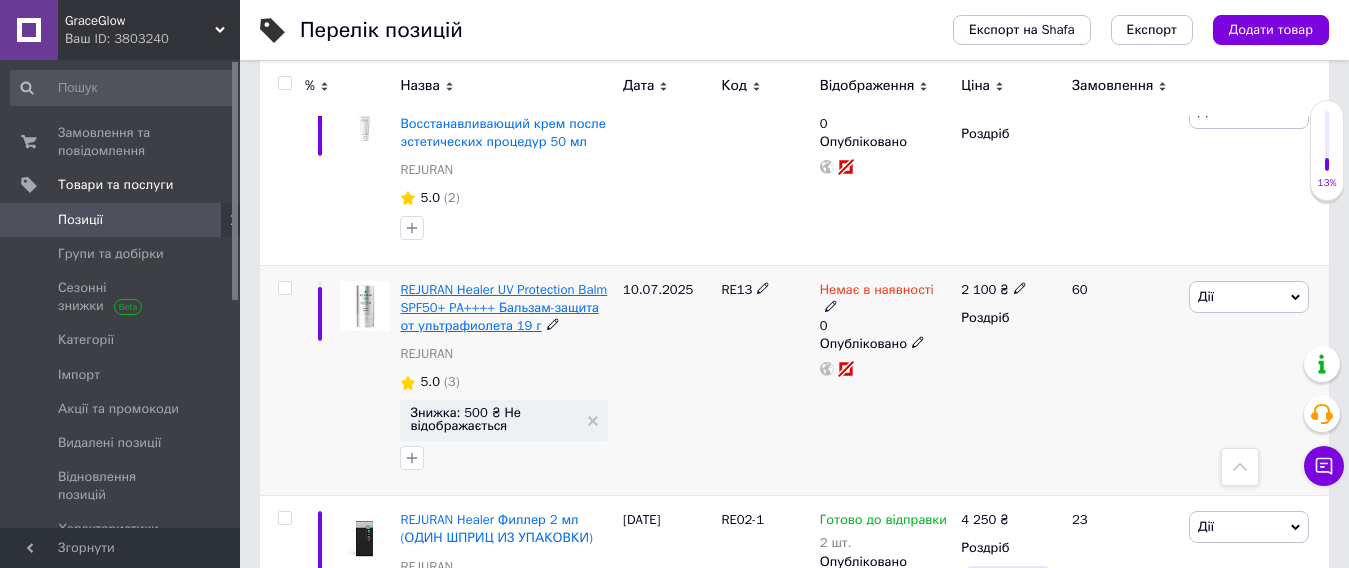 click on "REJURAN Healer UV Protection Balm SPF50+ PA++++ Бальзам-защита от ультрафиолета 19 г" at bounding box center (503, 307) 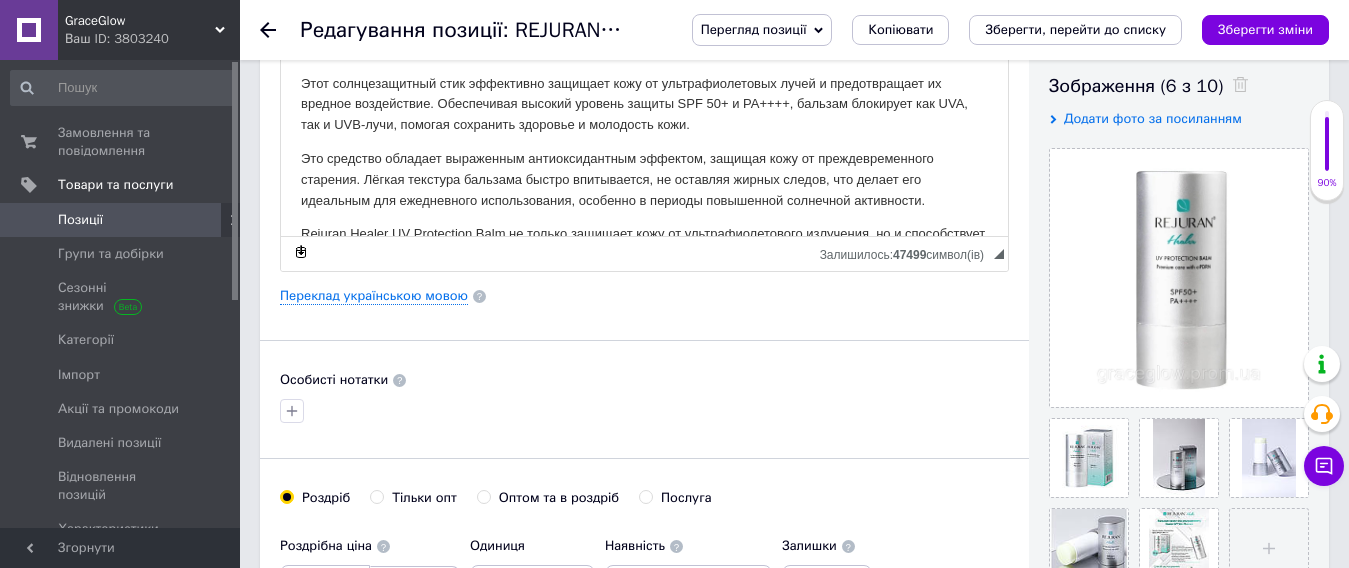 scroll, scrollTop: 500, scrollLeft: 0, axis: vertical 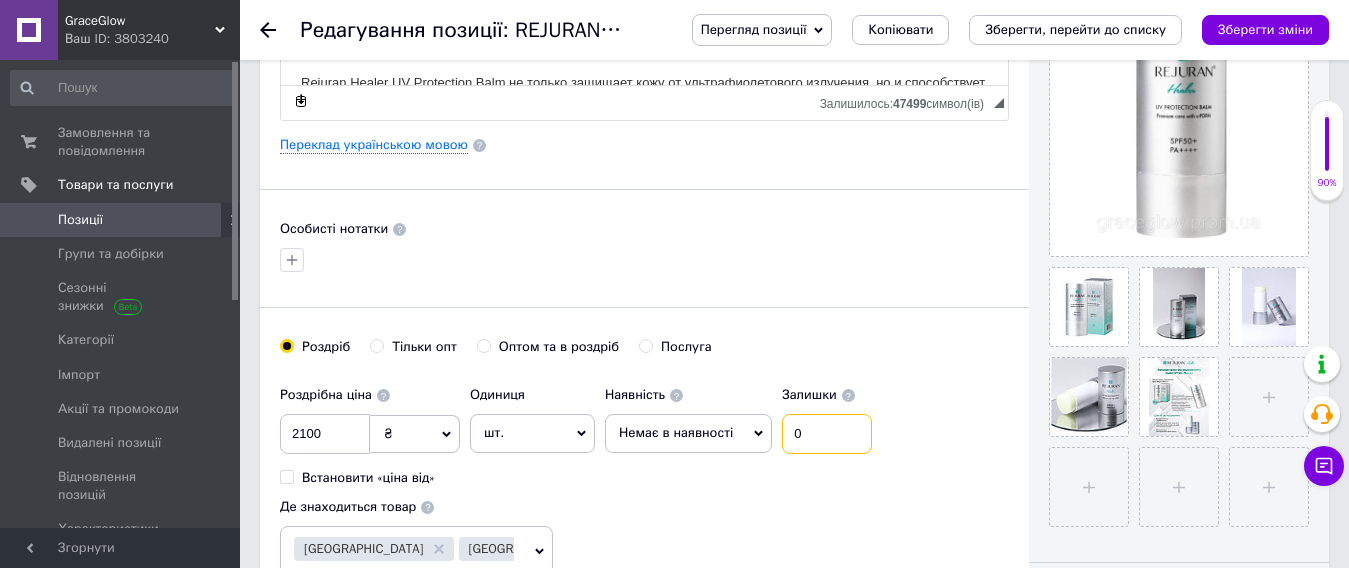click on "0" at bounding box center [827, 434] 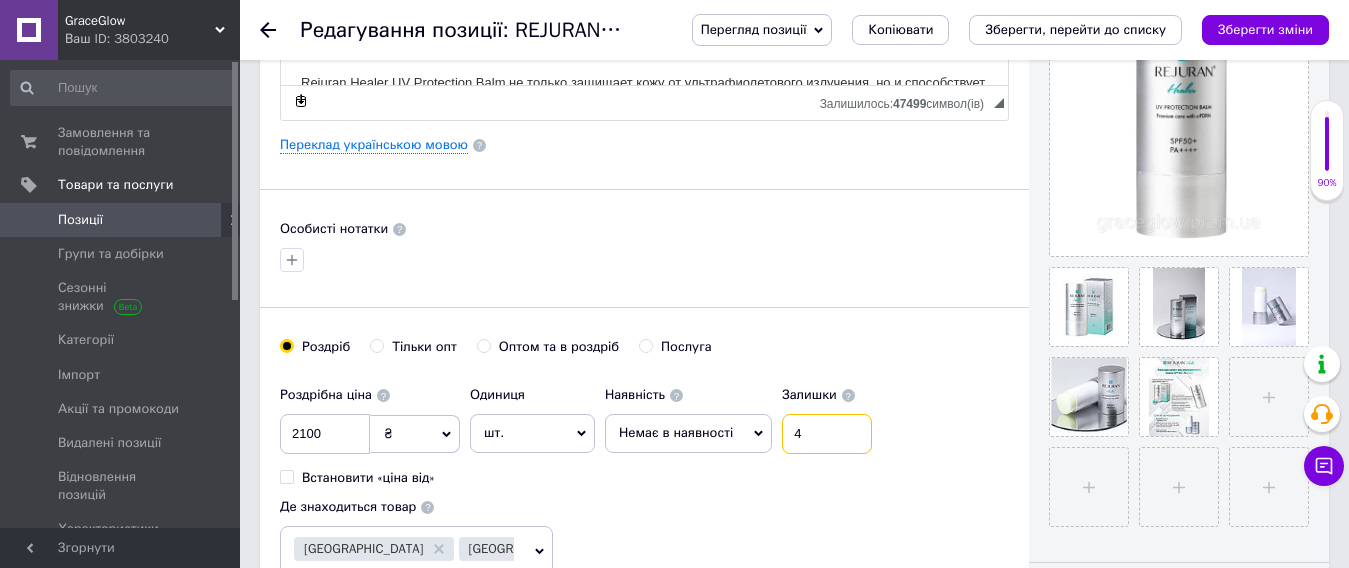 type on "4" 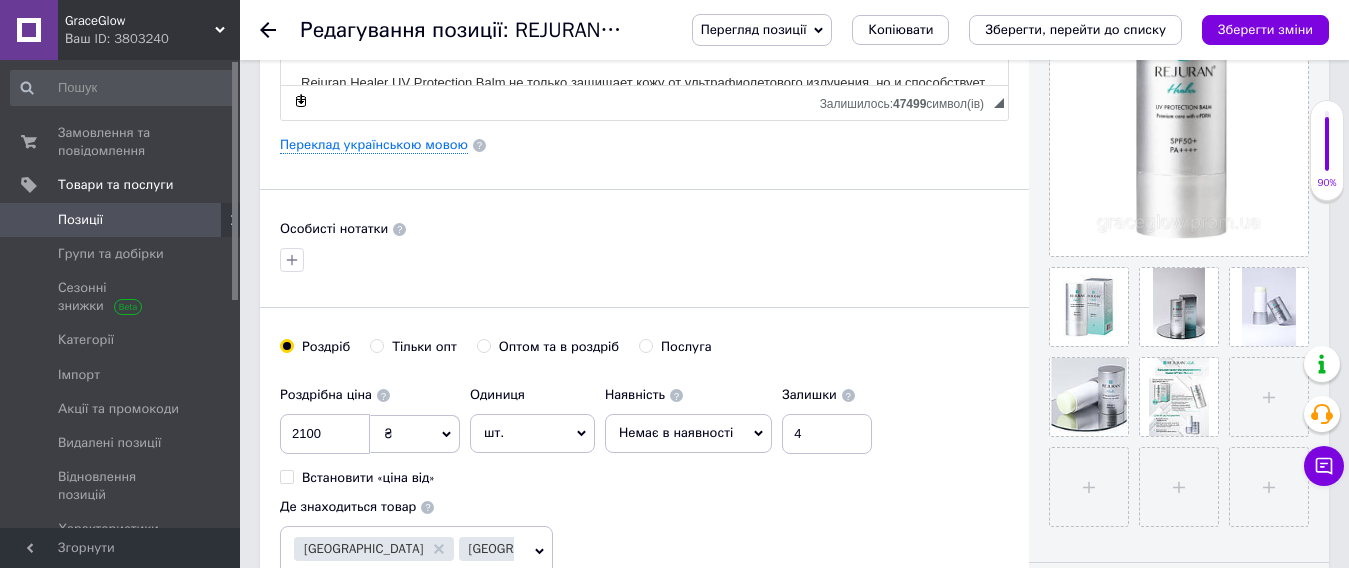 click on "Немає в наявності" at bounding box center [688, 433] 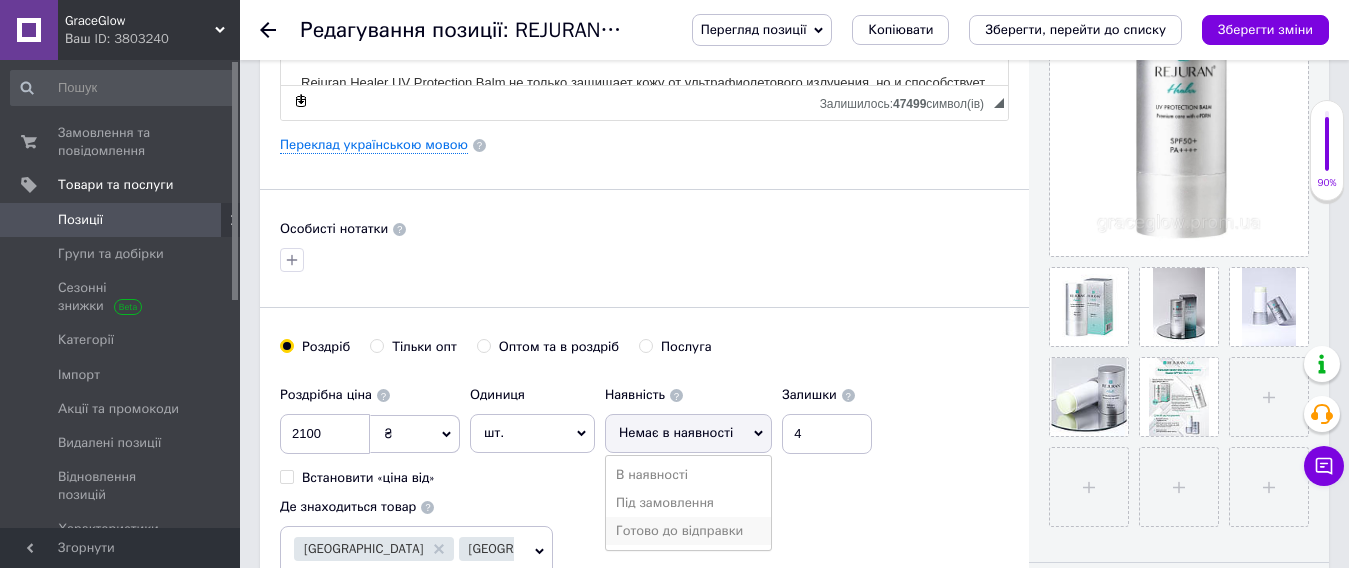 click on "Готово до відправки" at bounding box center [688, 531] 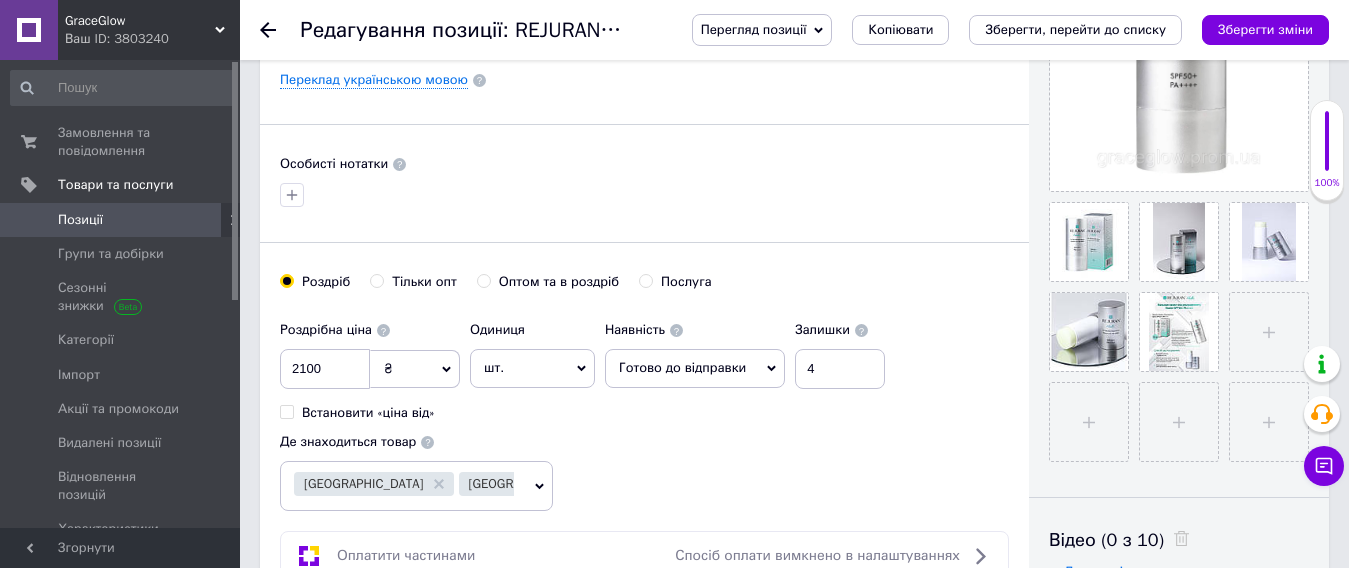 scroll, scrollTop: 600, scrollLeft: 0, axis: vertical 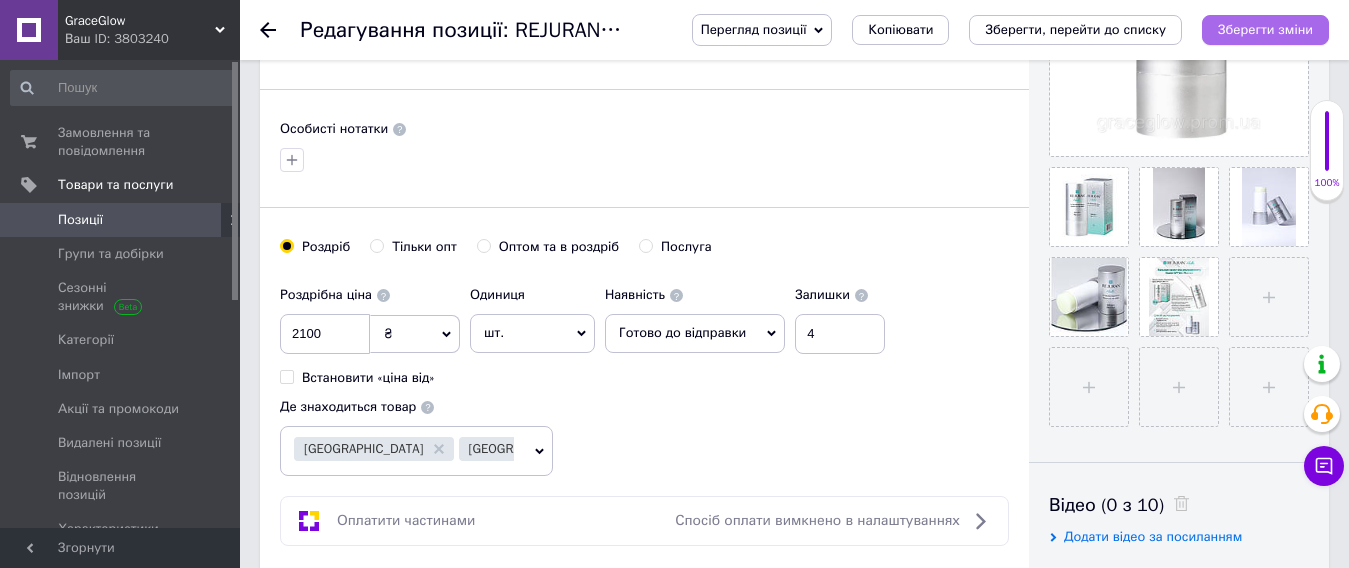 click on "Зберегти зміни" at bounding box center (1265, 29) 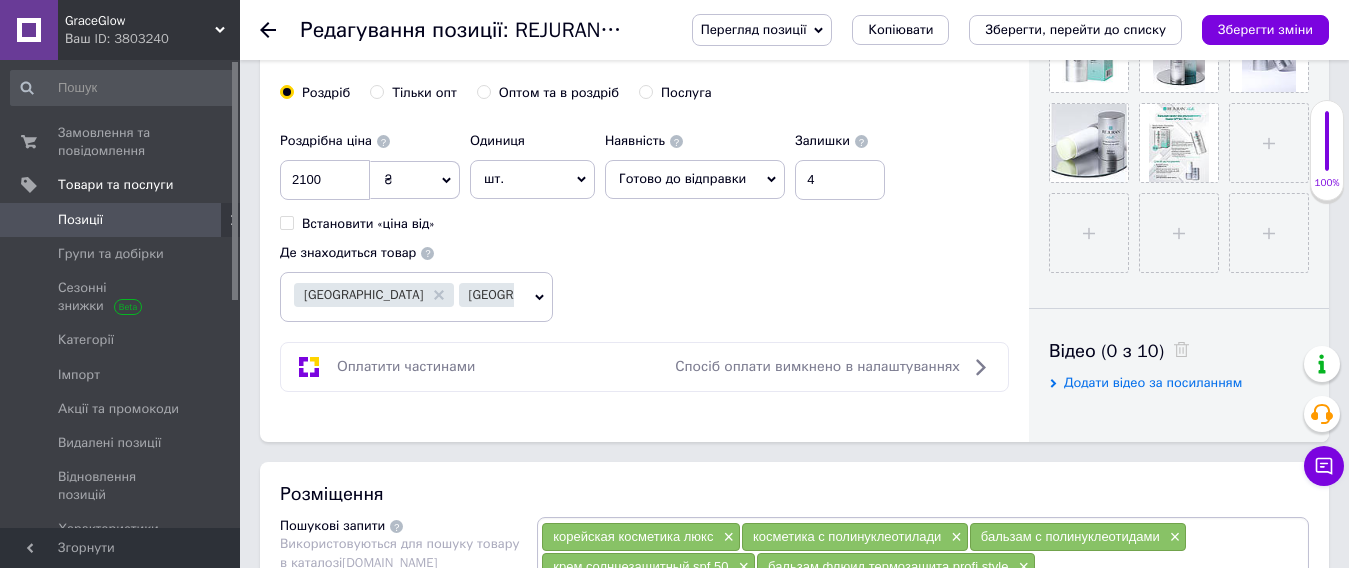 scroll, scrollTop: 600, scrollLeft: 0, axis: vertical 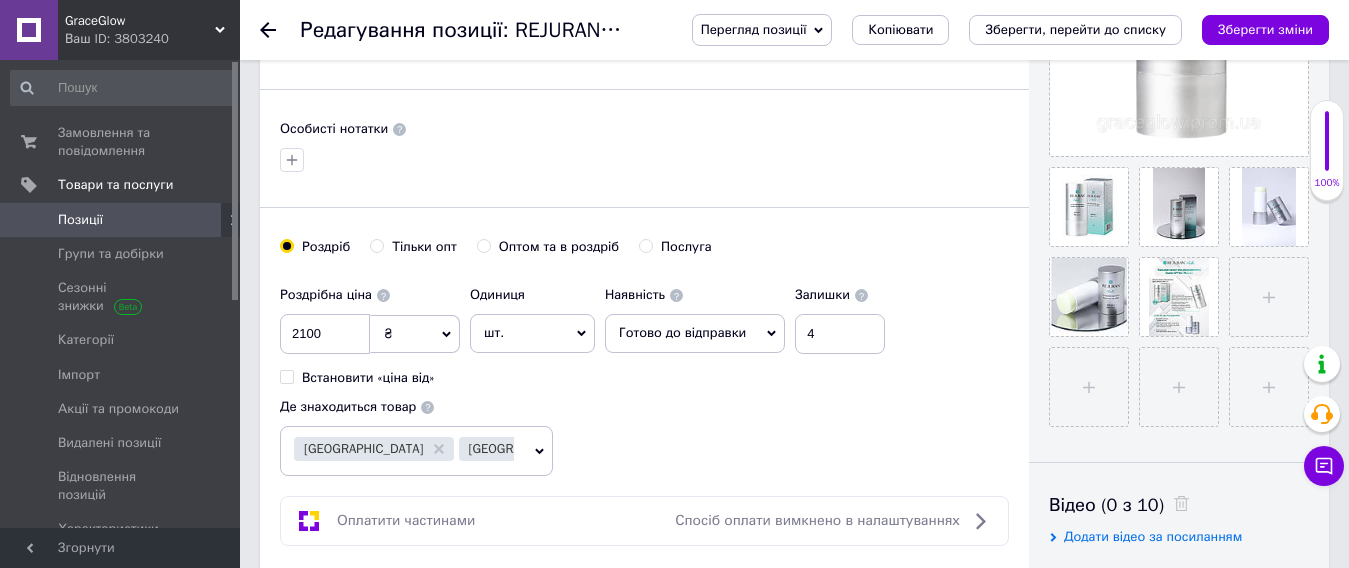 click 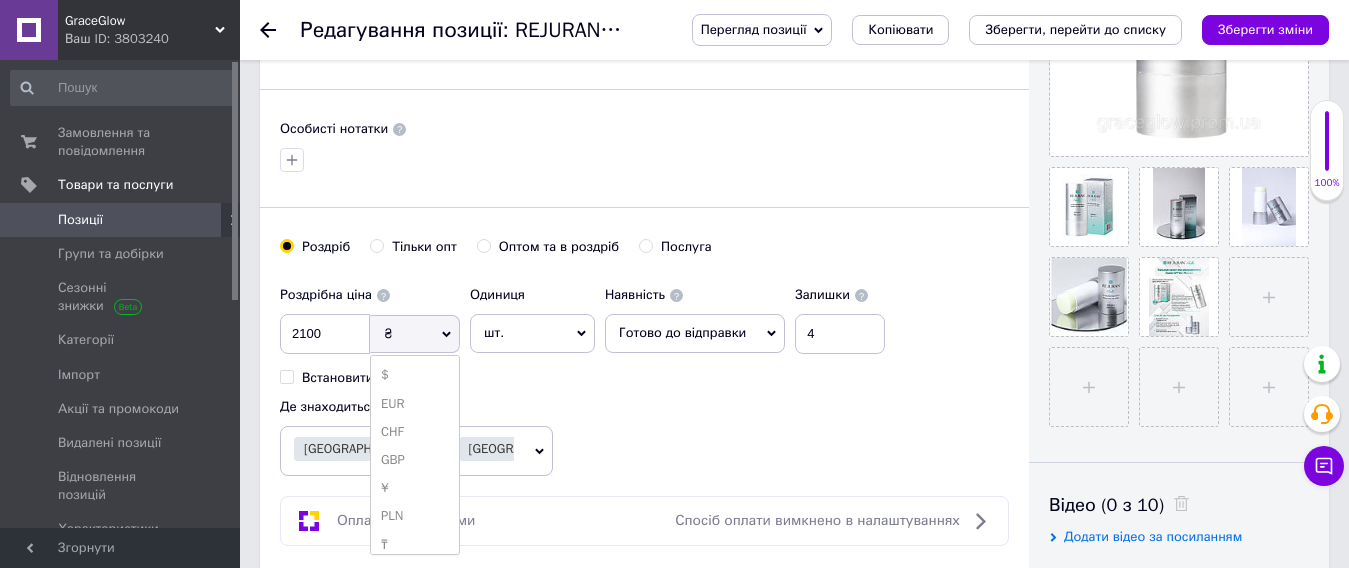 click 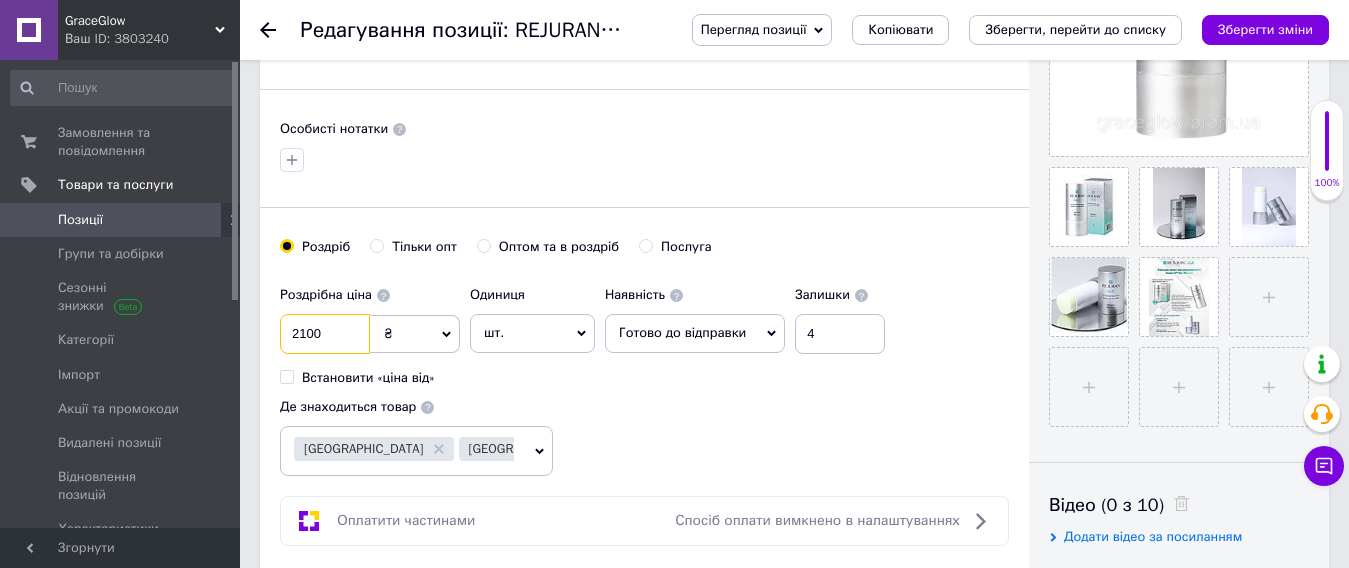 click on "2100" at bounding box center [325, 334] 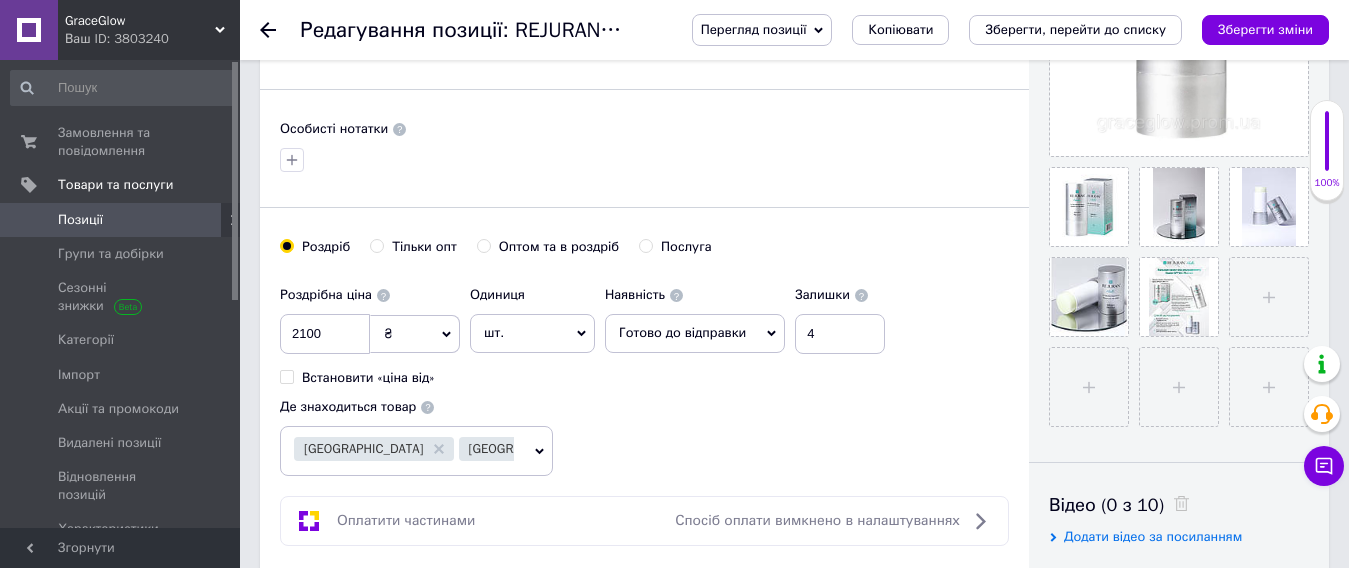 click on "Позиції" at bounding box center (80, 220) 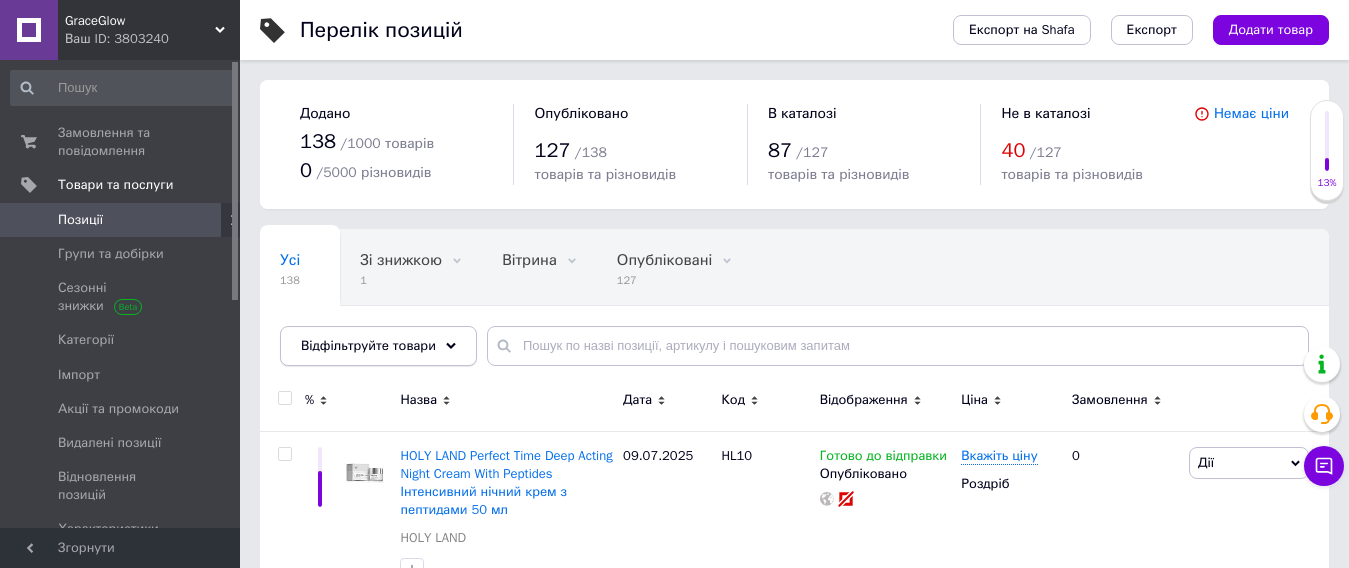 click on "Відфільтруйте товари" at bounding box center [368, 345] 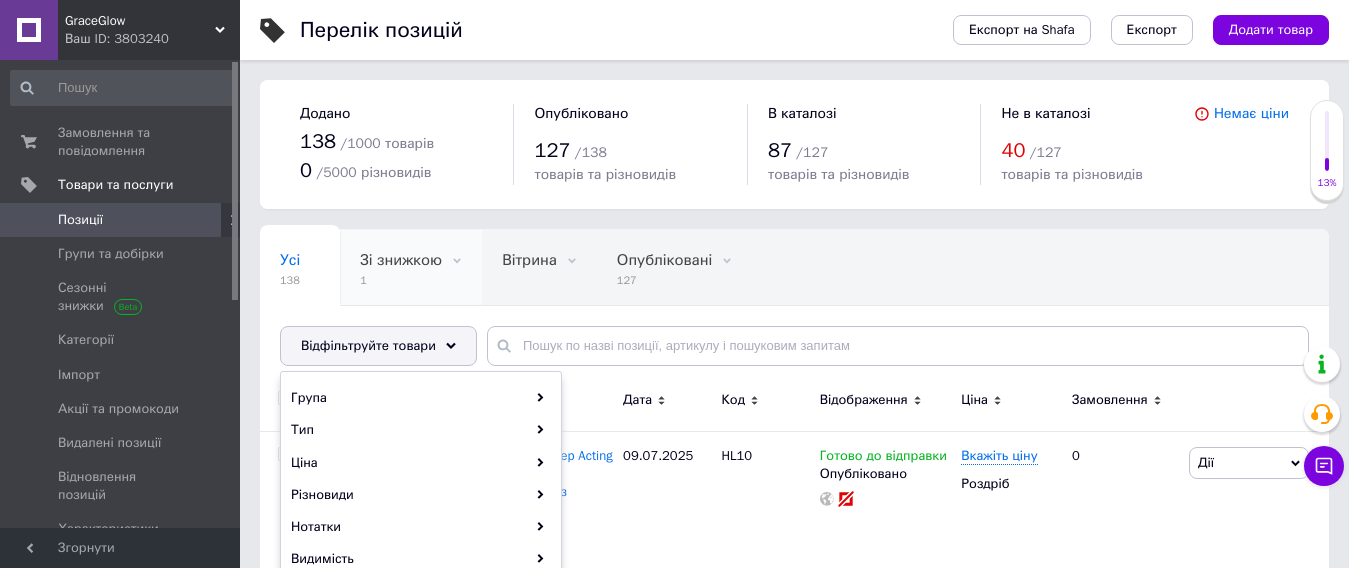 scroll, scrollTop: 200, scrollLeft: 0, axis: vertical 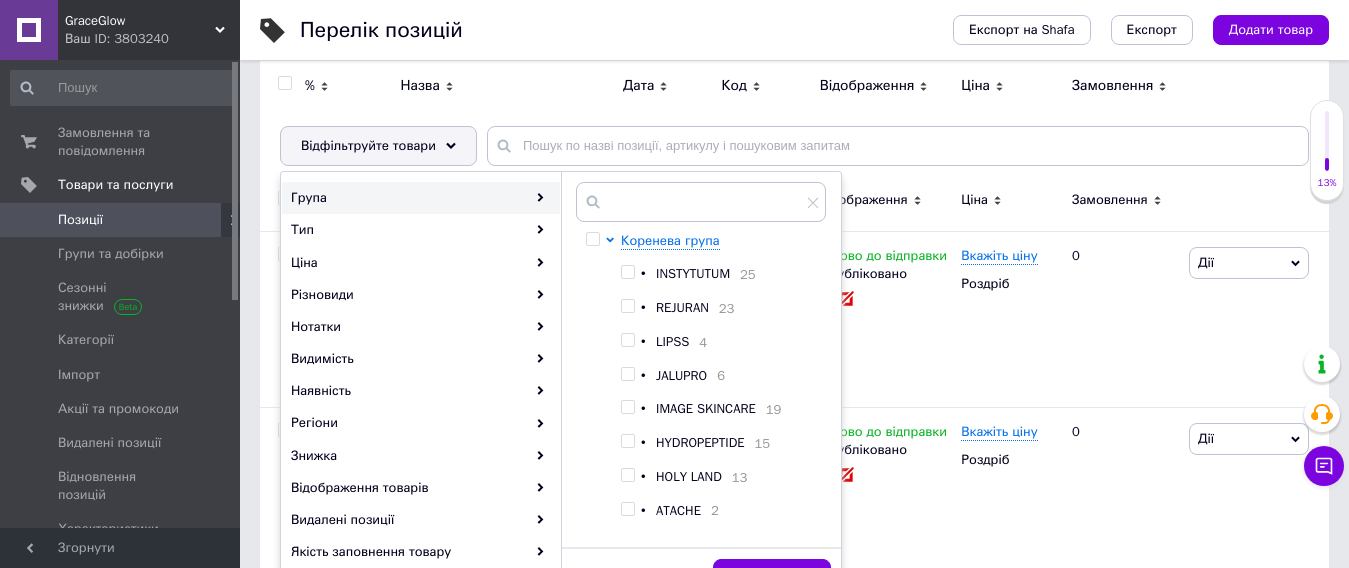 click at bounding box center (627, 306) 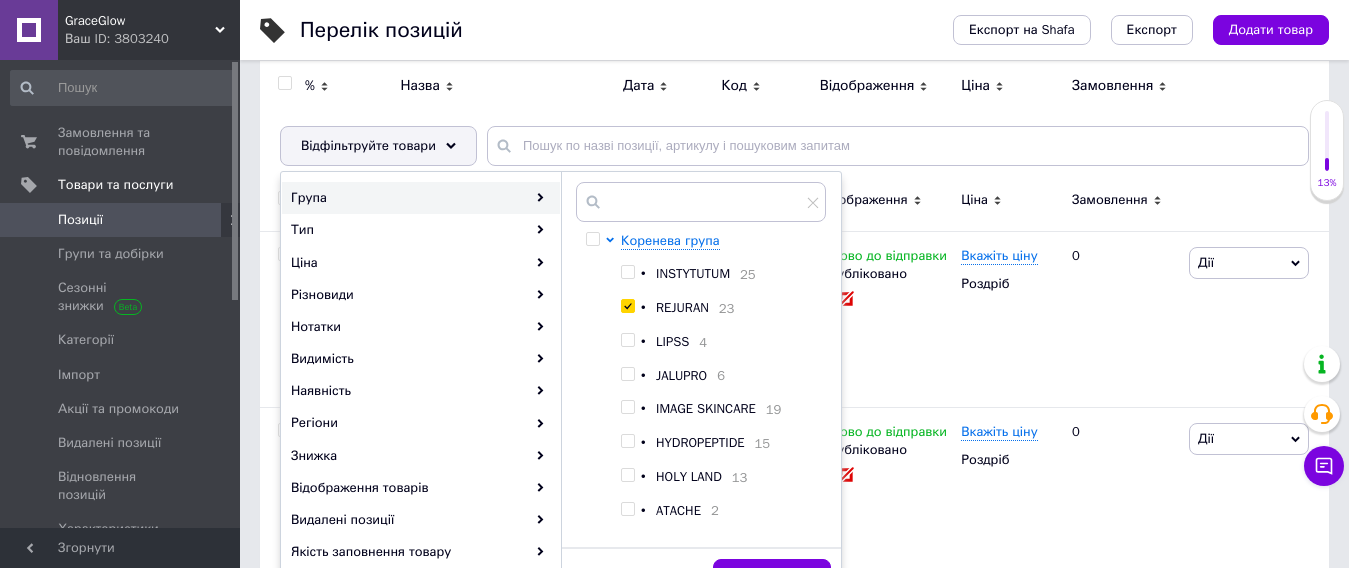 checkbox on "true" 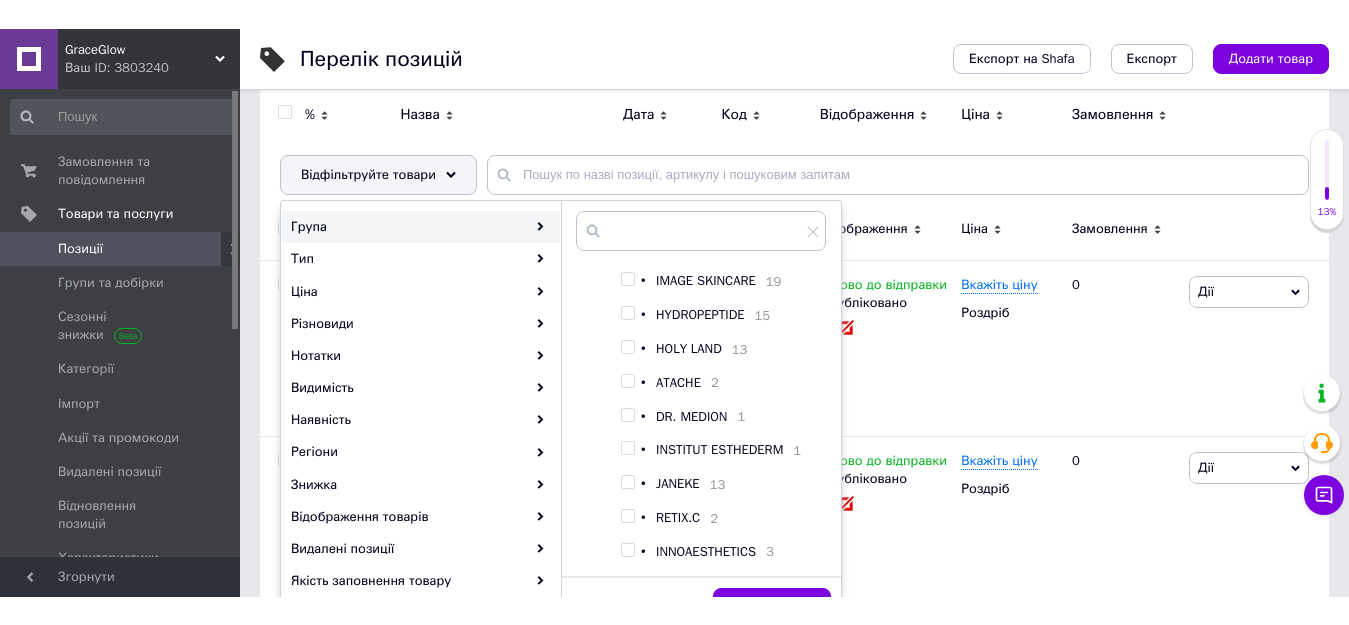 scroll, scrollTop: 171, scrollLeft: 0, axis: vertical 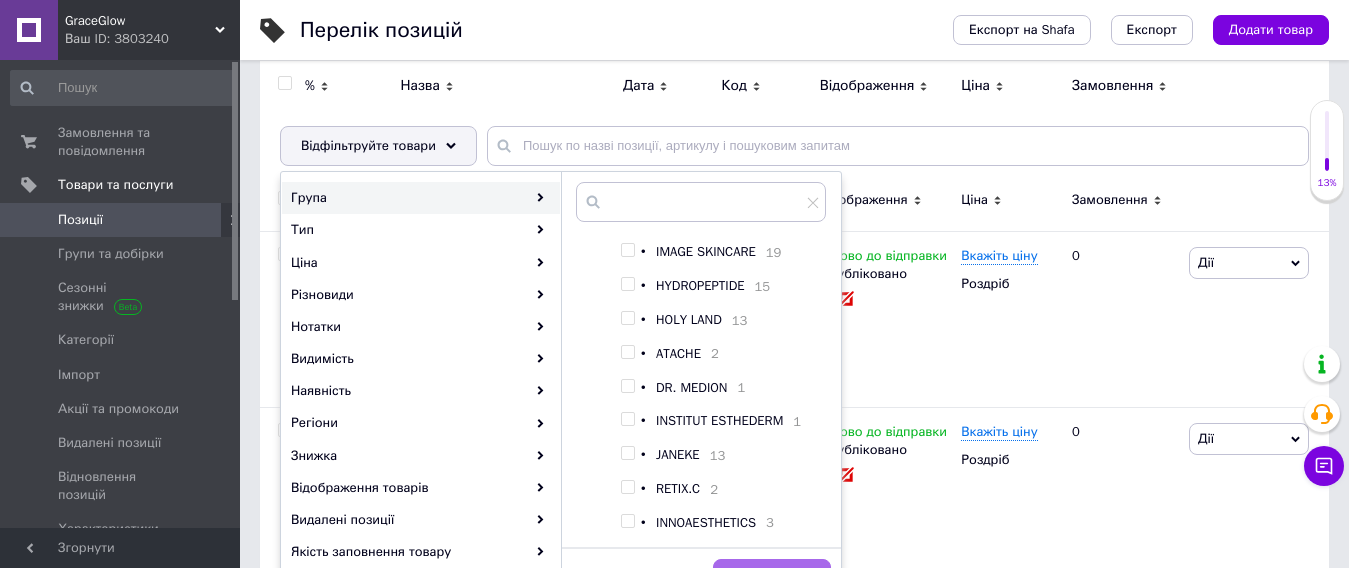 click on "Застосувати" at bounding box center (772, 579) 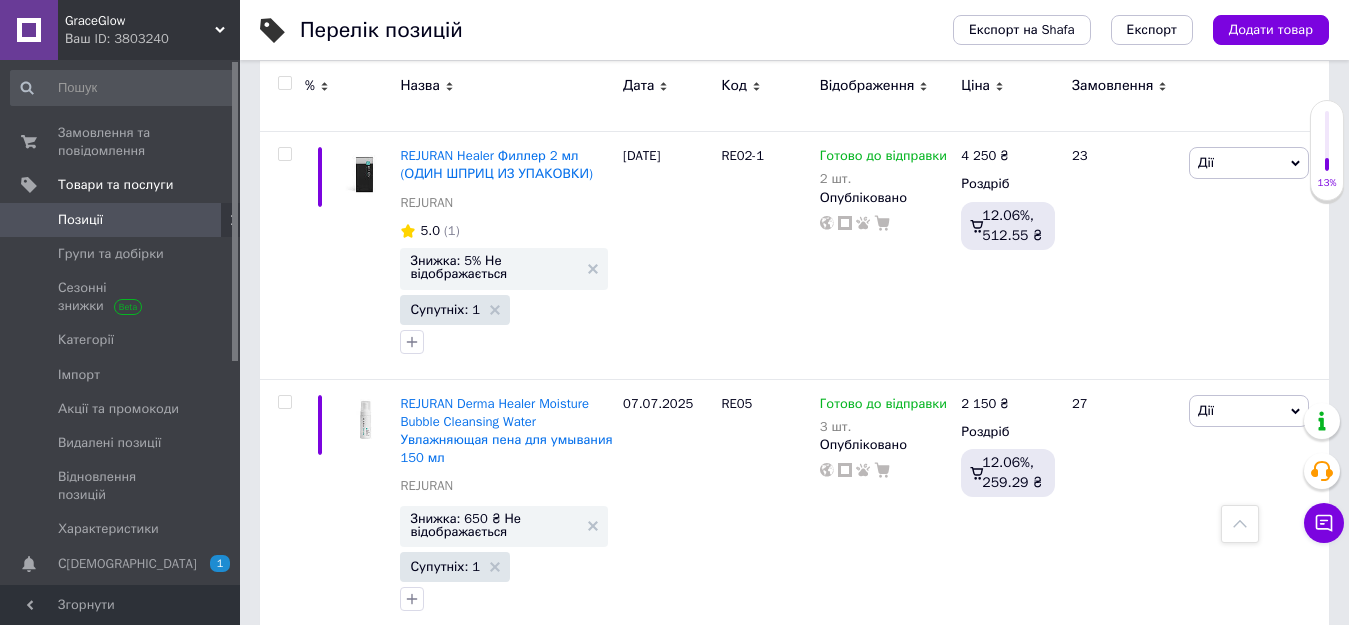 scroll, scrollTop: 1600, scrollLeft: 0, axis: vertical 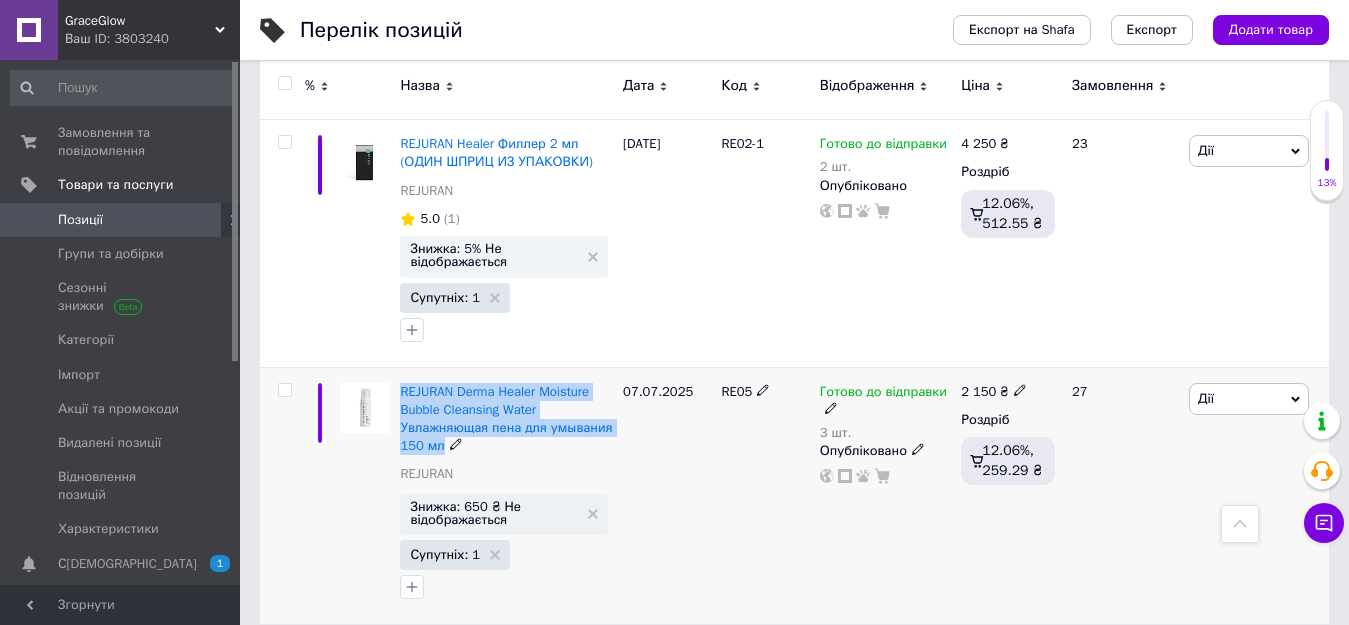drag, startPoint x: 395, startPoint y: 366, endPoint x: 446, endPoint y: 421, distance: 75.00667 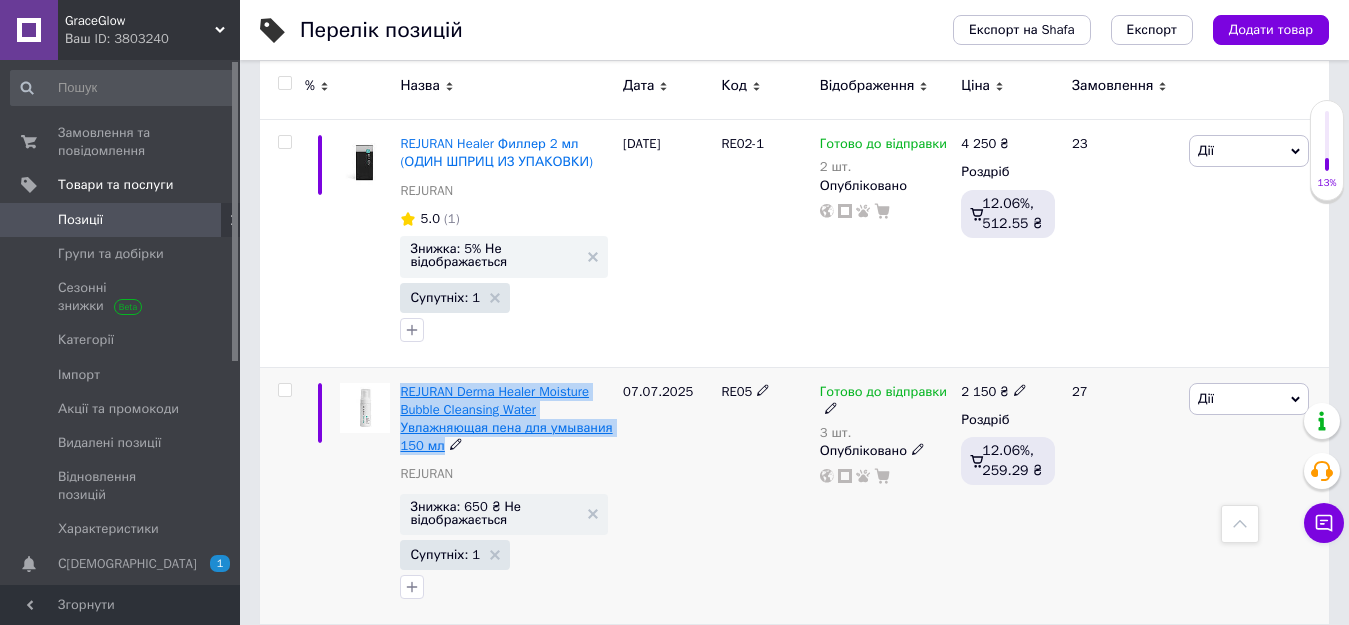 copy on "REJURAN Derma Healer Moisture Bubble Cleansing Water Увлажняющая пена для умывания 150 мл" 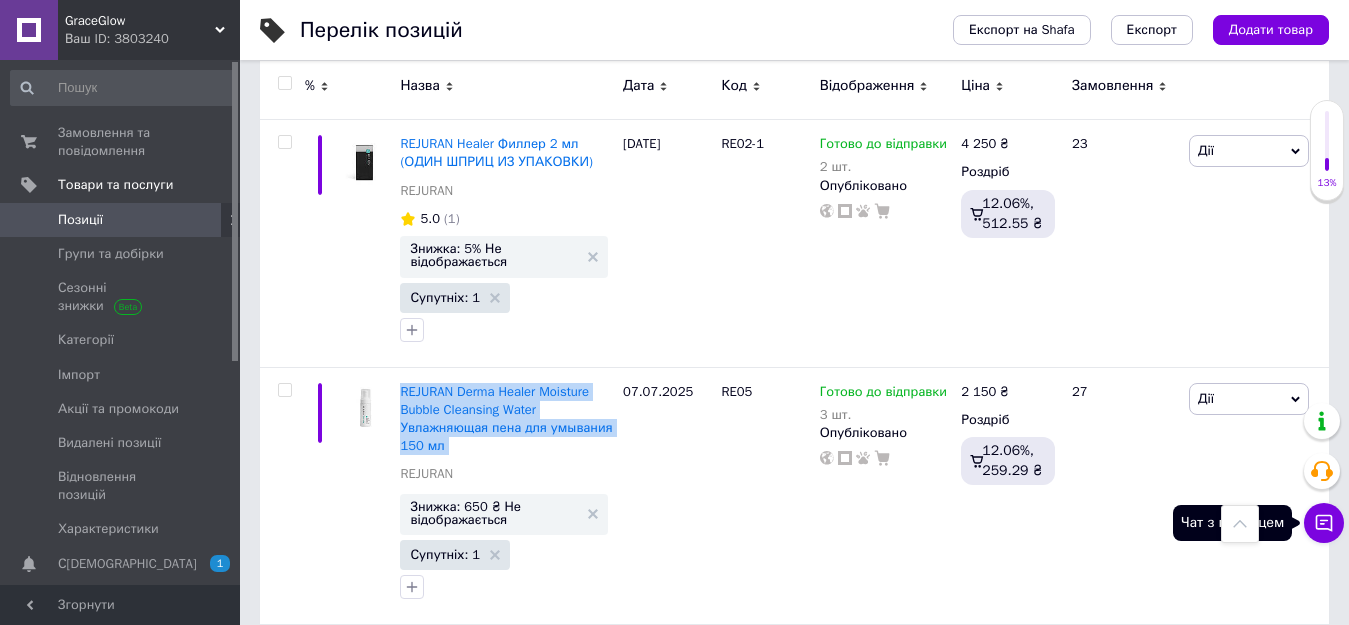 click 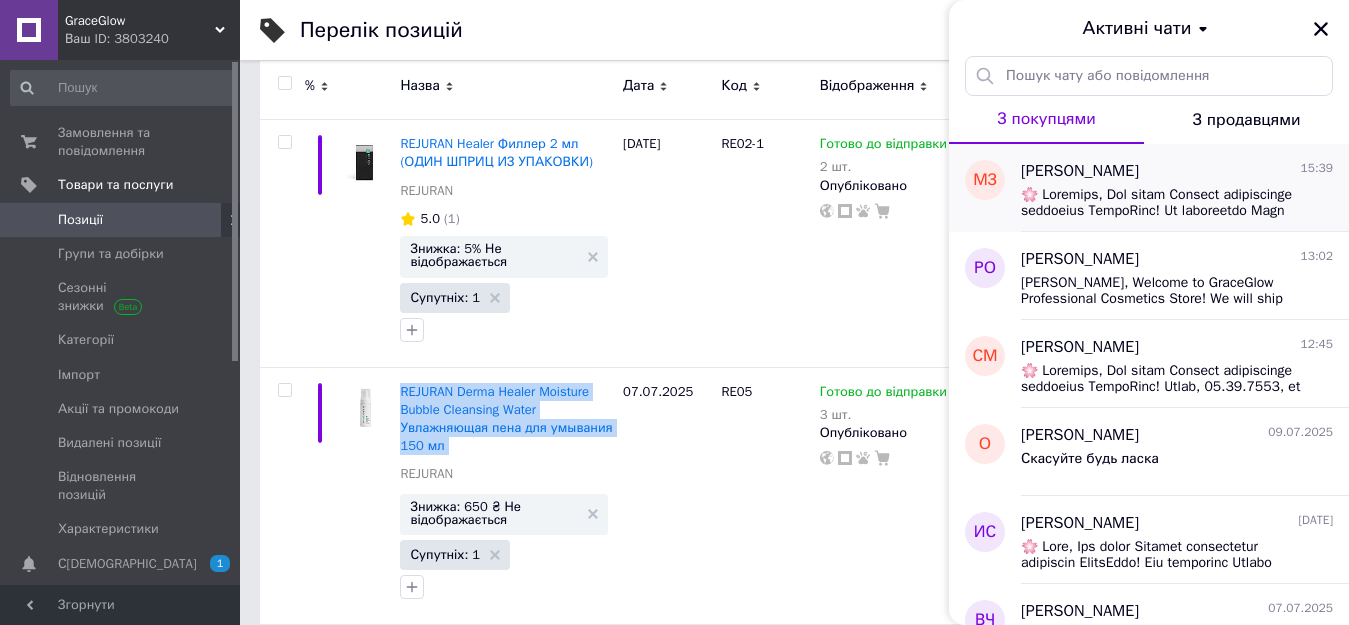 click on "[PERSON_NAME]" at bounding box center (1080, 171) 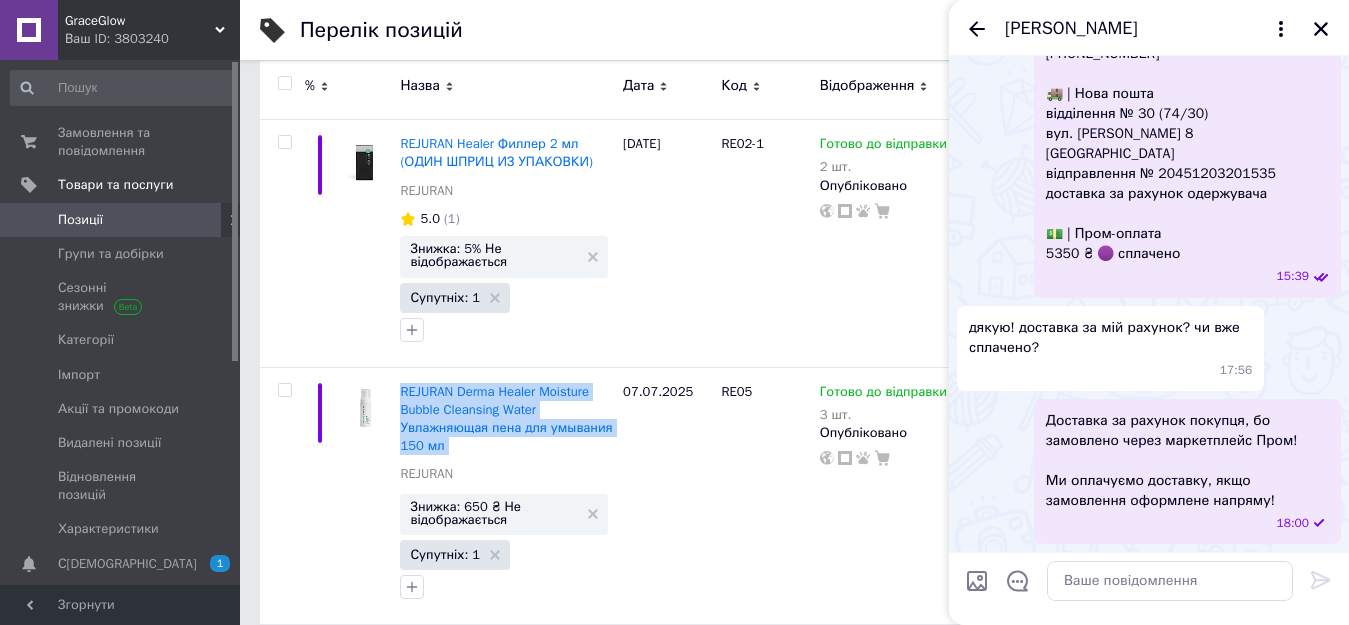 scroll, scrollTop: 5345, scrollLeft: 0, axis: vertical 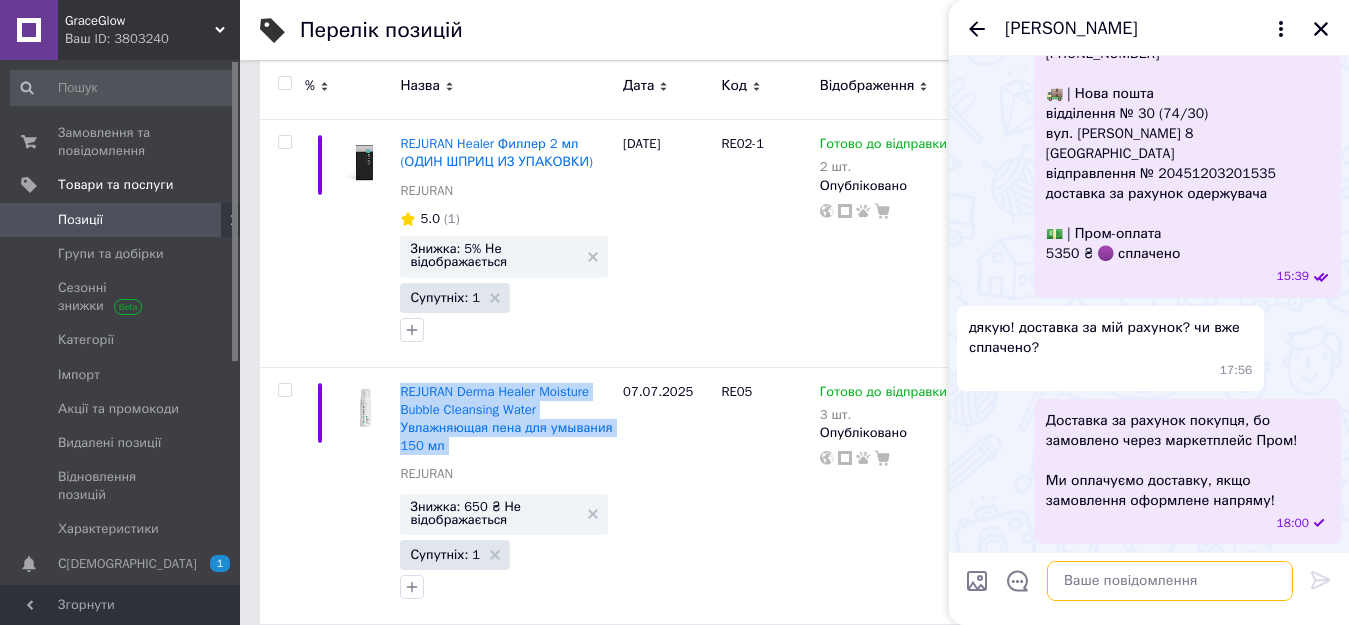 click at bounding box center (1170, 581) 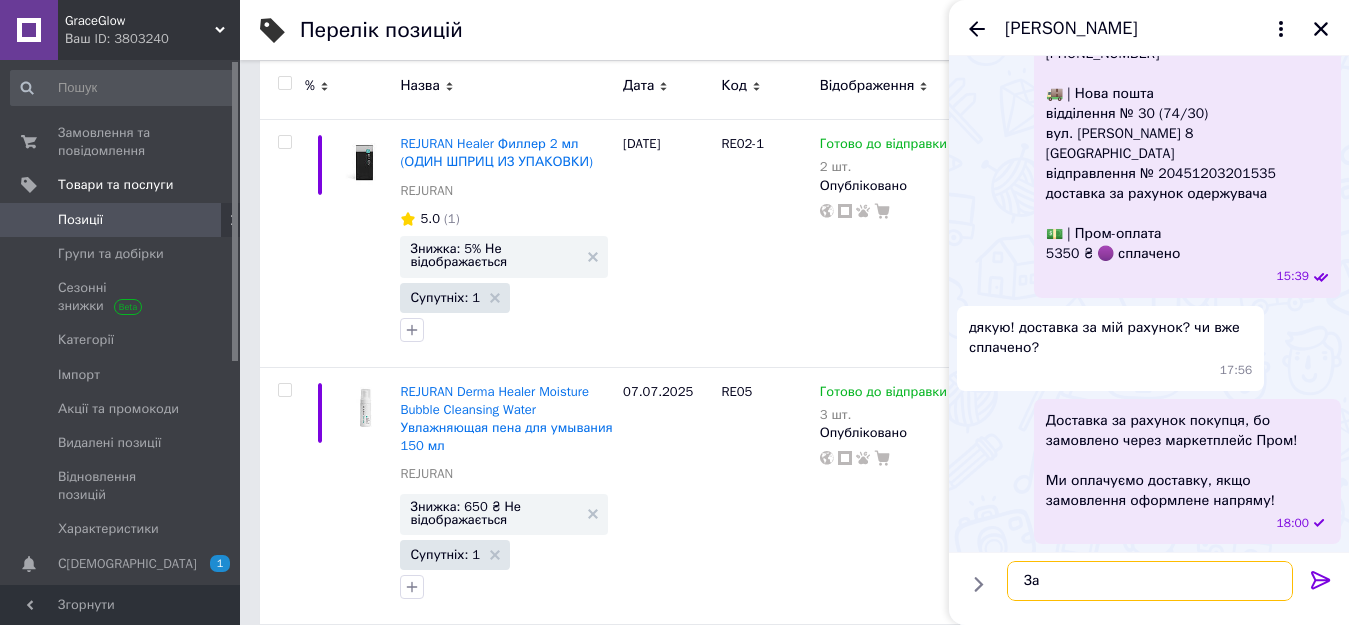 type on "З" 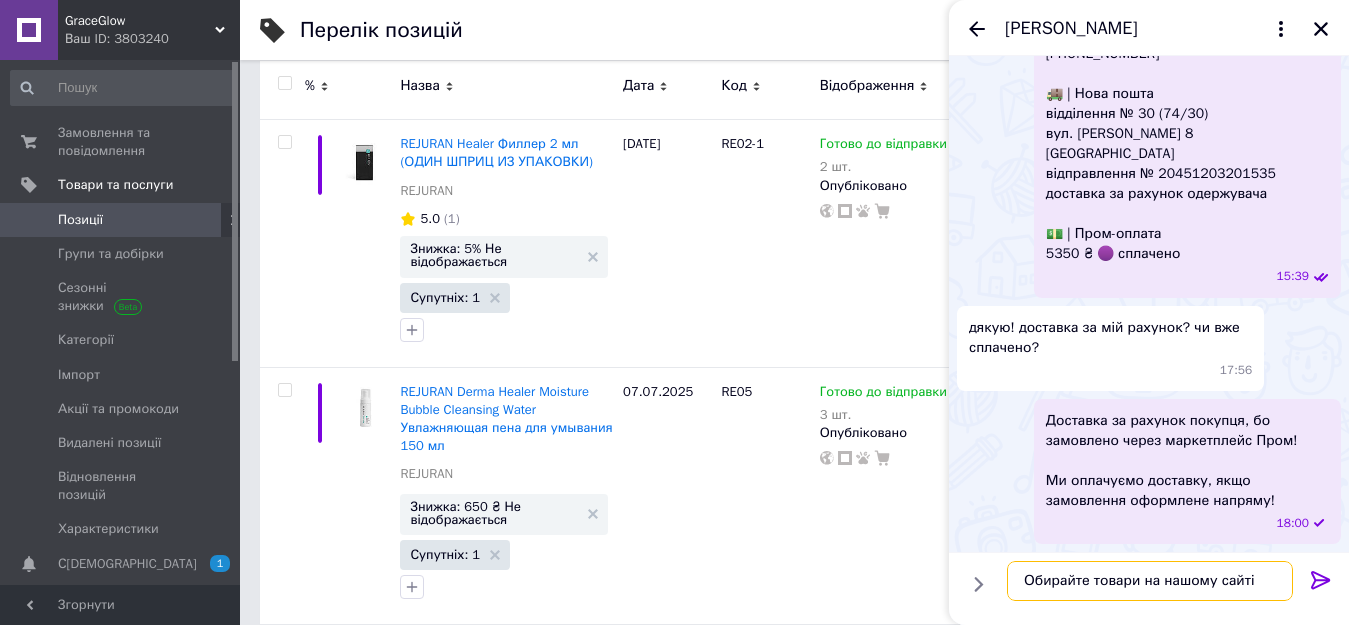 paste on "[URL][DOMAIN_NAME]" 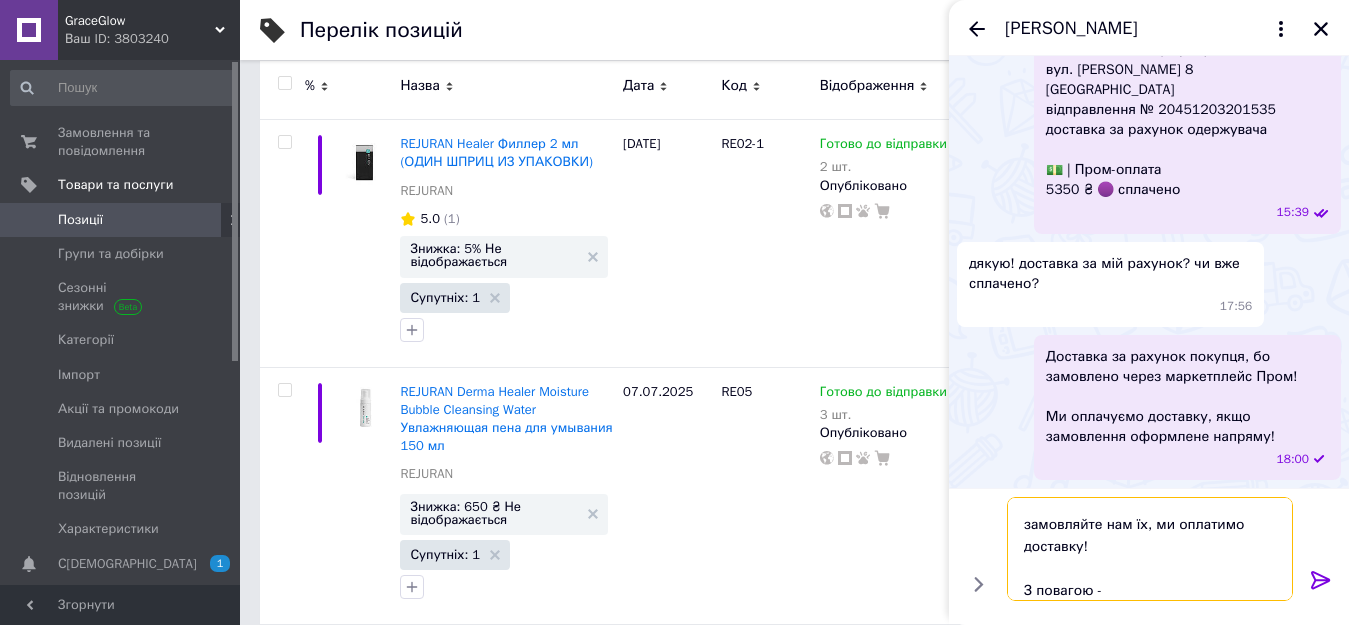 scroll, scrollTop: 102, scrollLeft: 0, axis: vertical 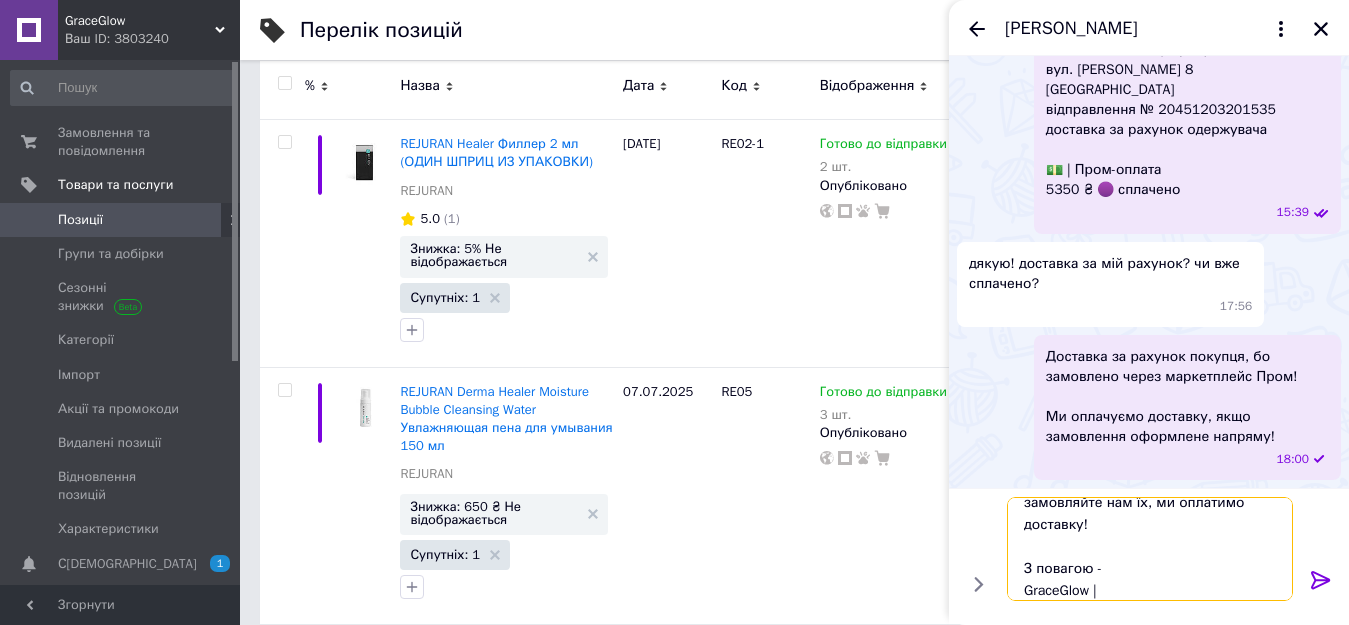 click on "Обирайте товари на нашому сайті
[URL][DOMAIN_NAME]
замовляйте нам їх, ми оплатимо доставку!
З повагою -
GraceGlow |" at bounding box center [1150, 549] 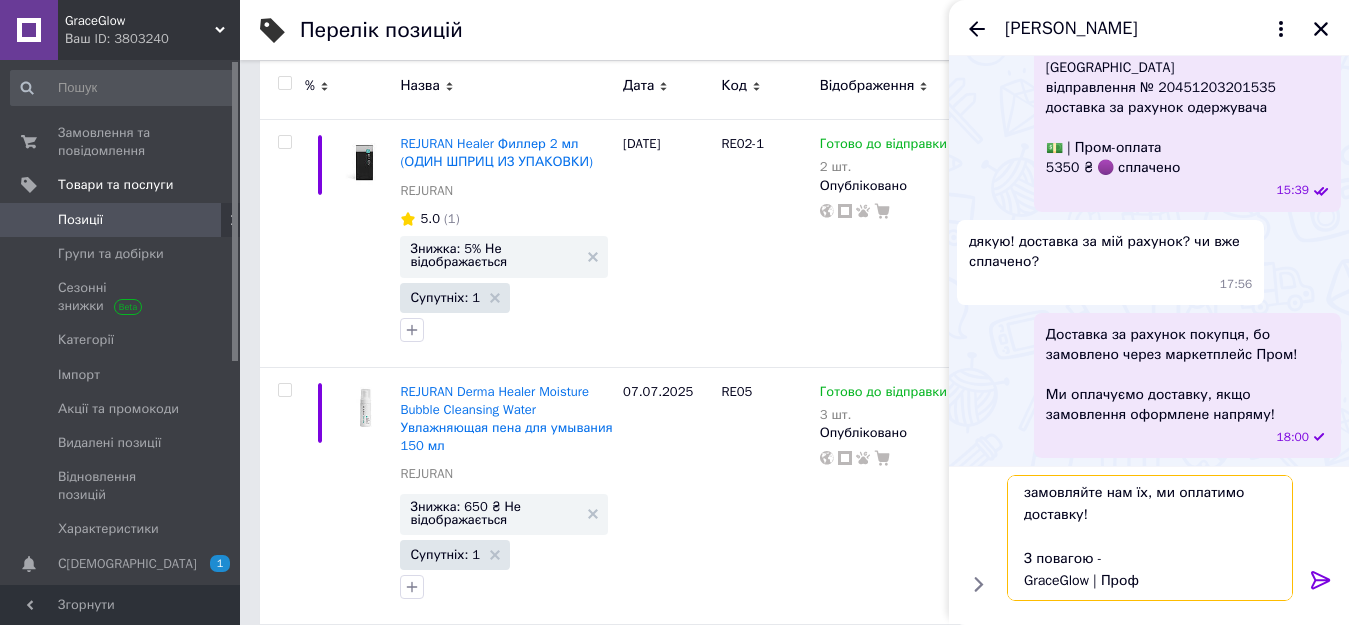 scroll, scrollTop: 90, scrollLeft: 0, axis: vertical 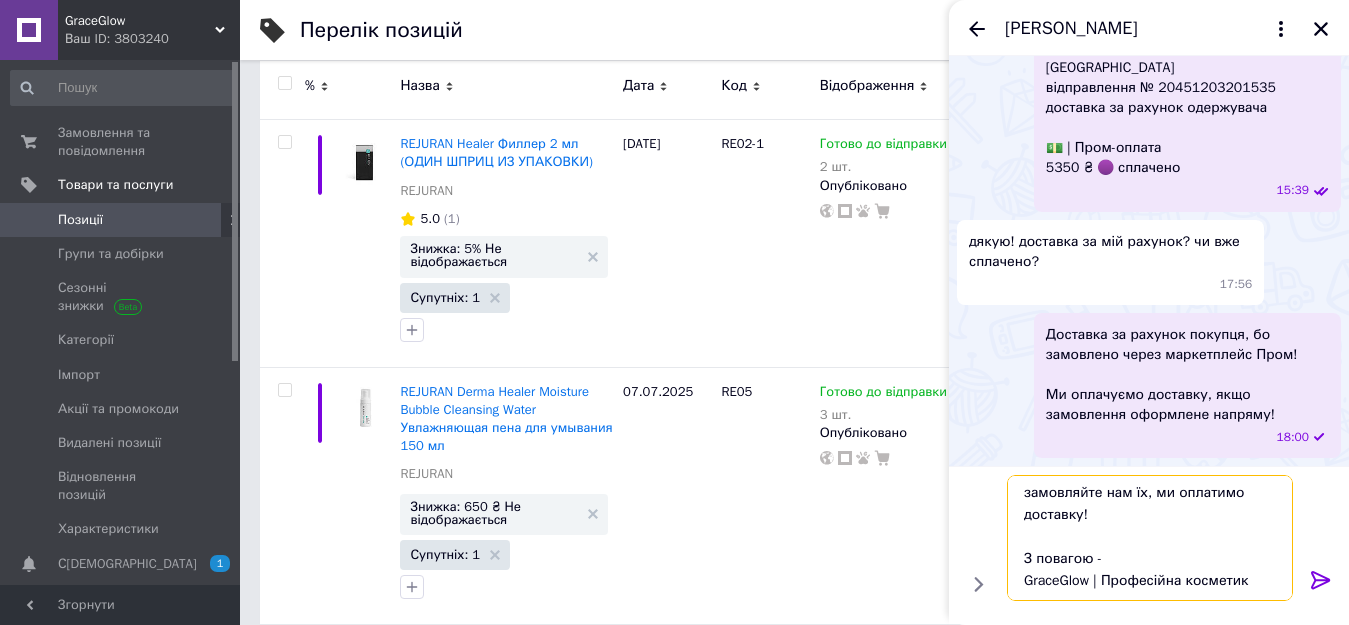 type on "Обирайте товари на нашому сайті
[URL][DOMAIN_NAME]
замовляйте нам їх, ми оплатимо доставку!
З повагою -
GraceGlow | Професійна косметика" 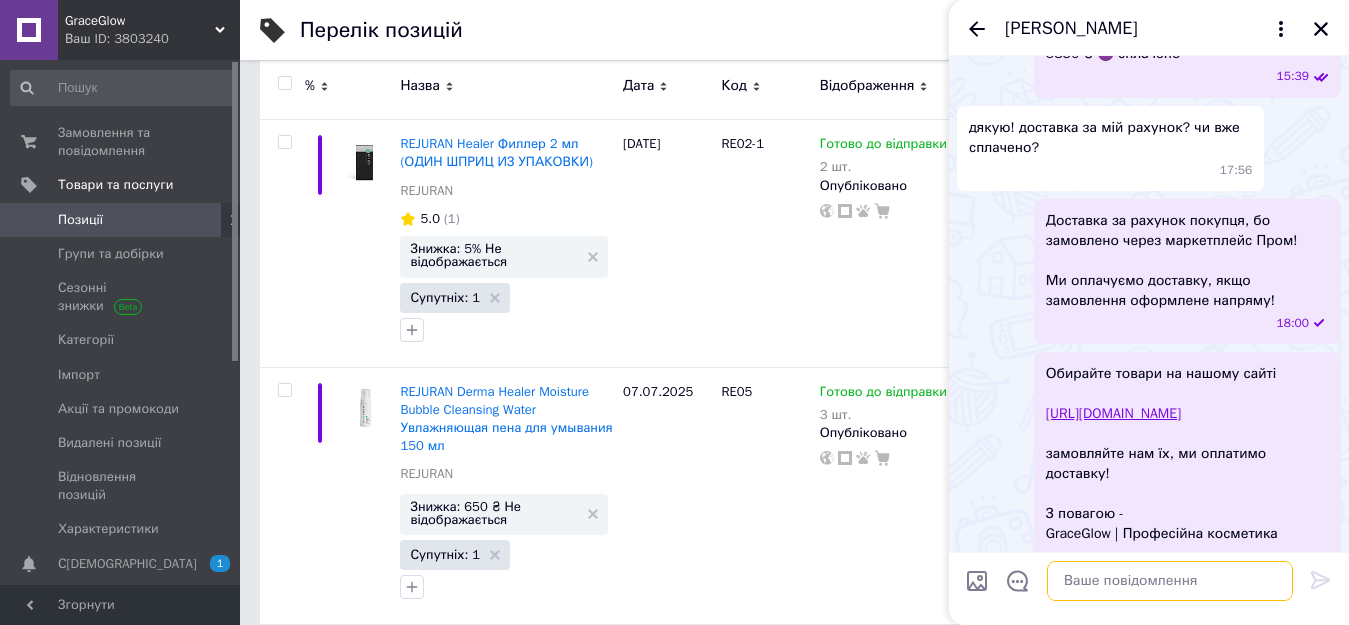 scroll, scrollTop: 0, scrollLeft: 0, axis: both 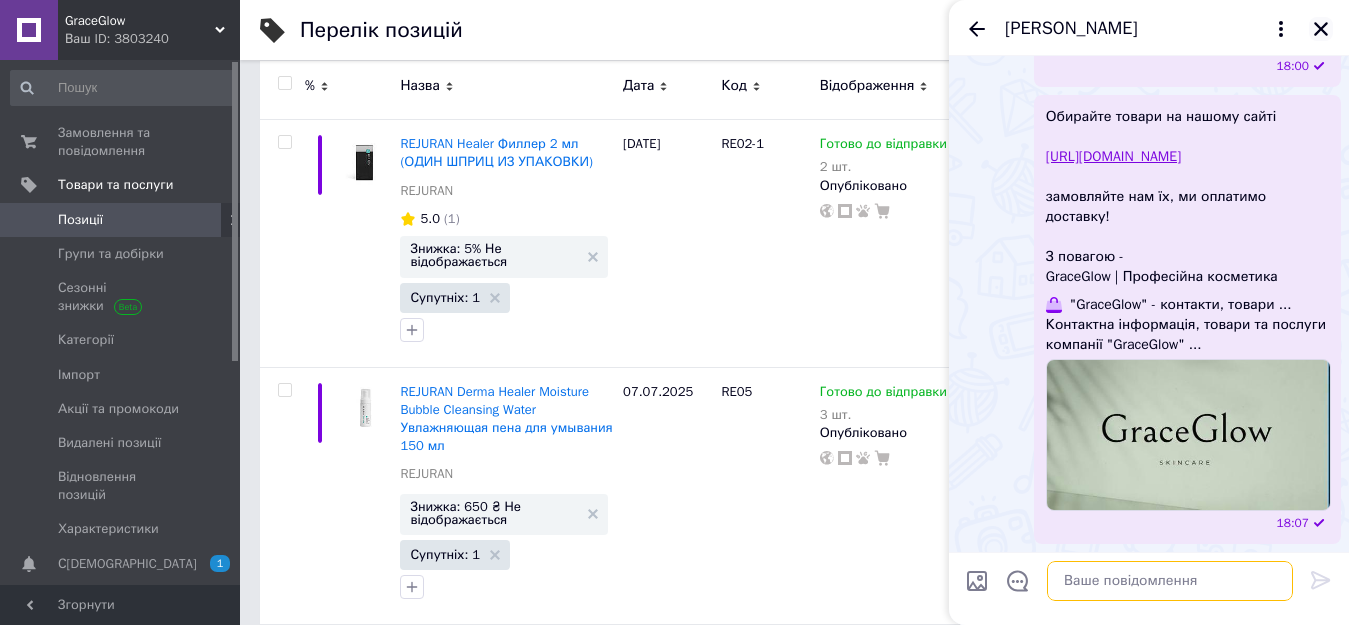 type 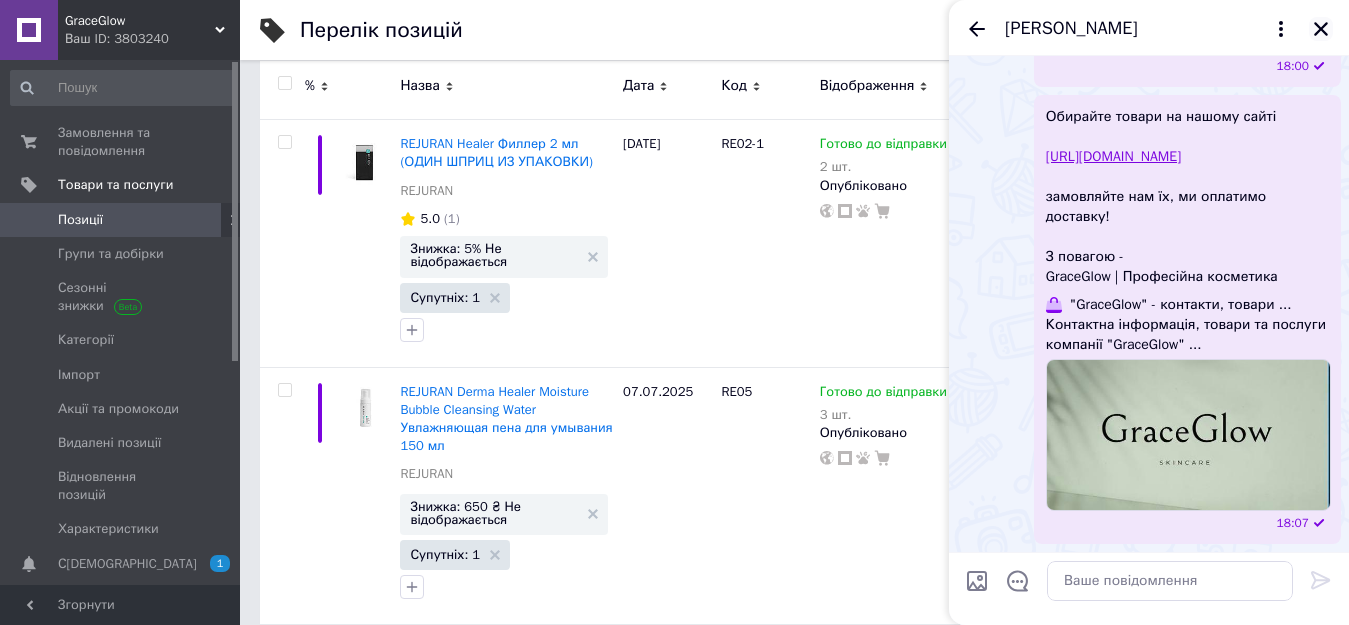 click 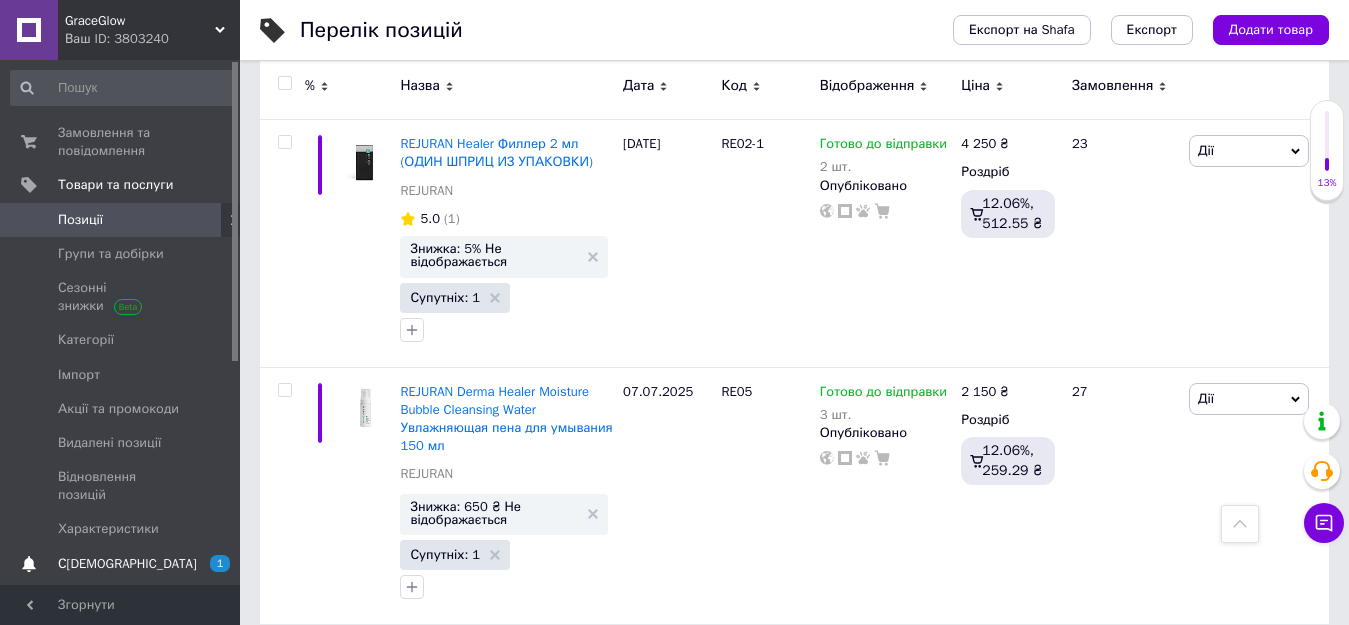 click on "С[DEMOGRAPHIC_DATA]" at bounding box center (127, 564) 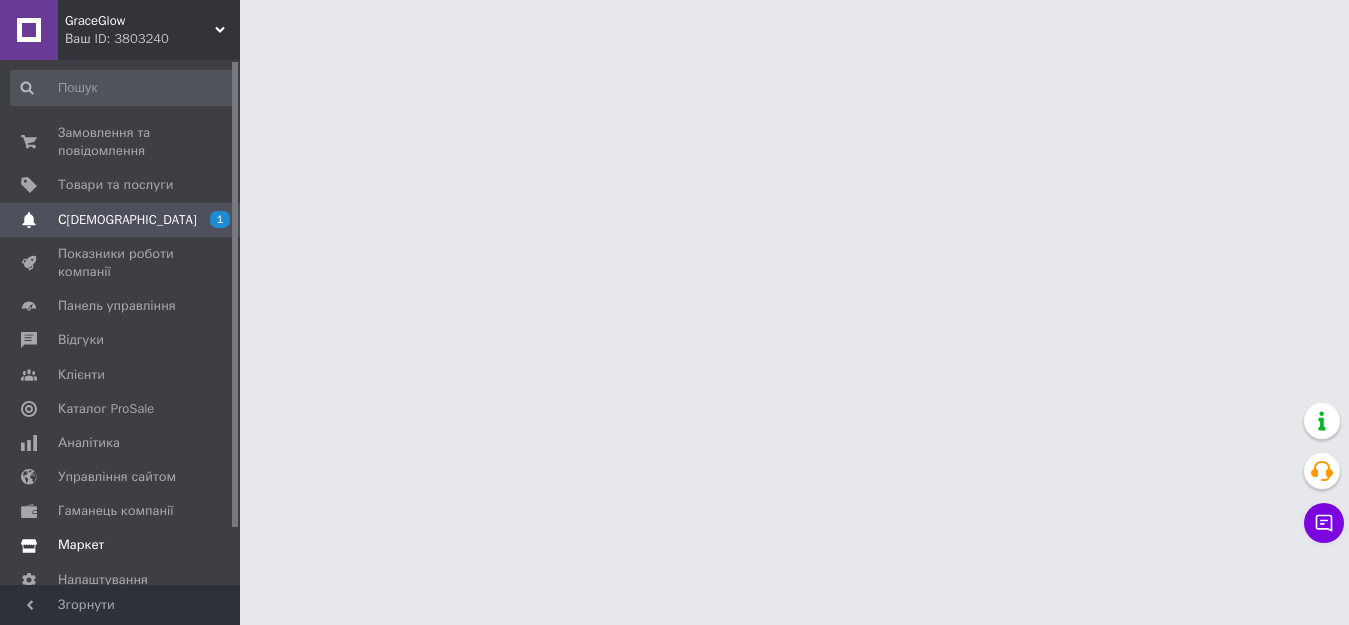 scroll, scrollTop: 0, scrollLeft: 0, axis: both 